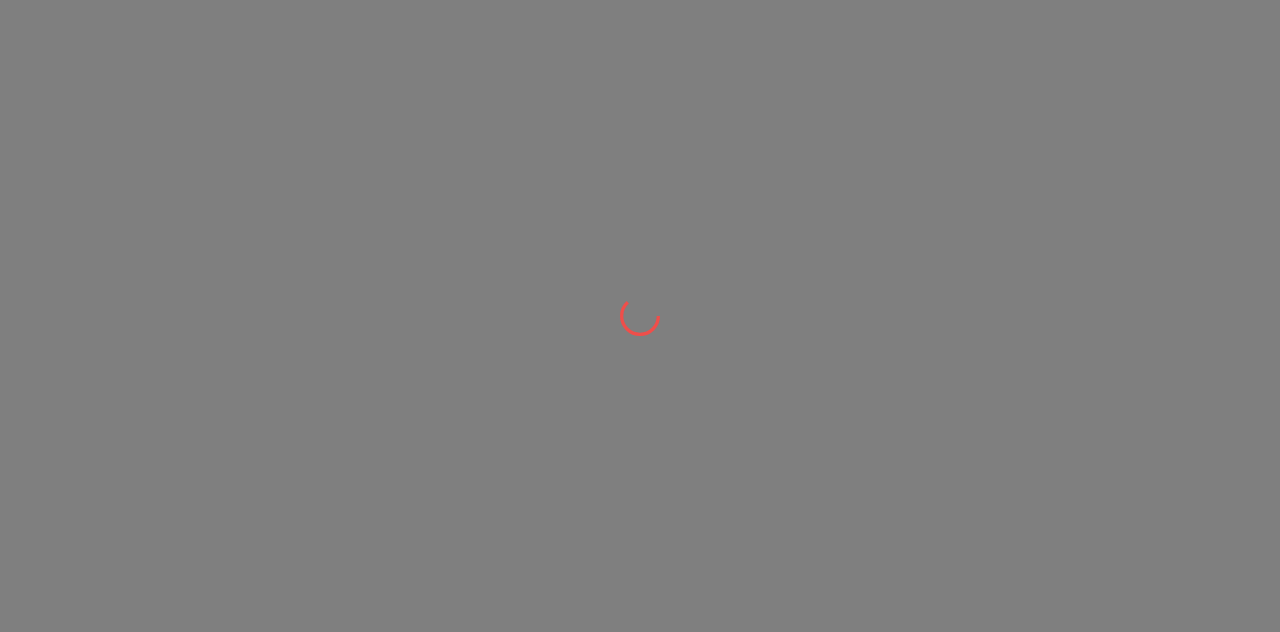 scroll, scrollTop: 0, scrollLeft: 0, axis: both 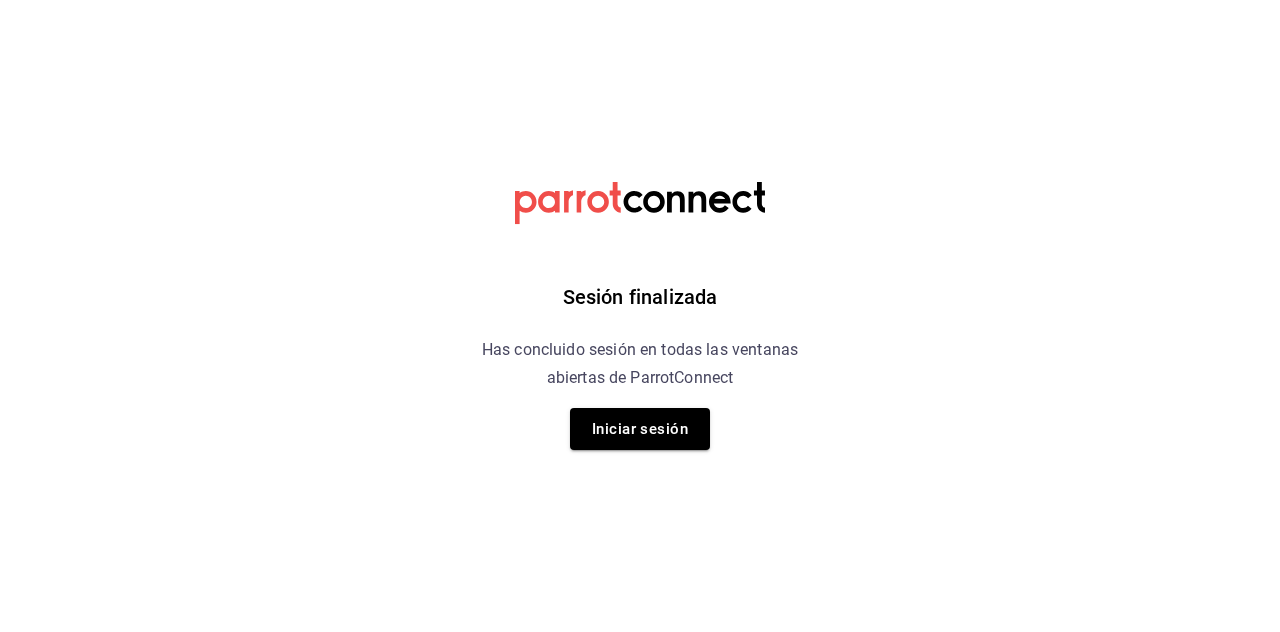 click on "Iniciar sesión" at bounding box center [640, 429] 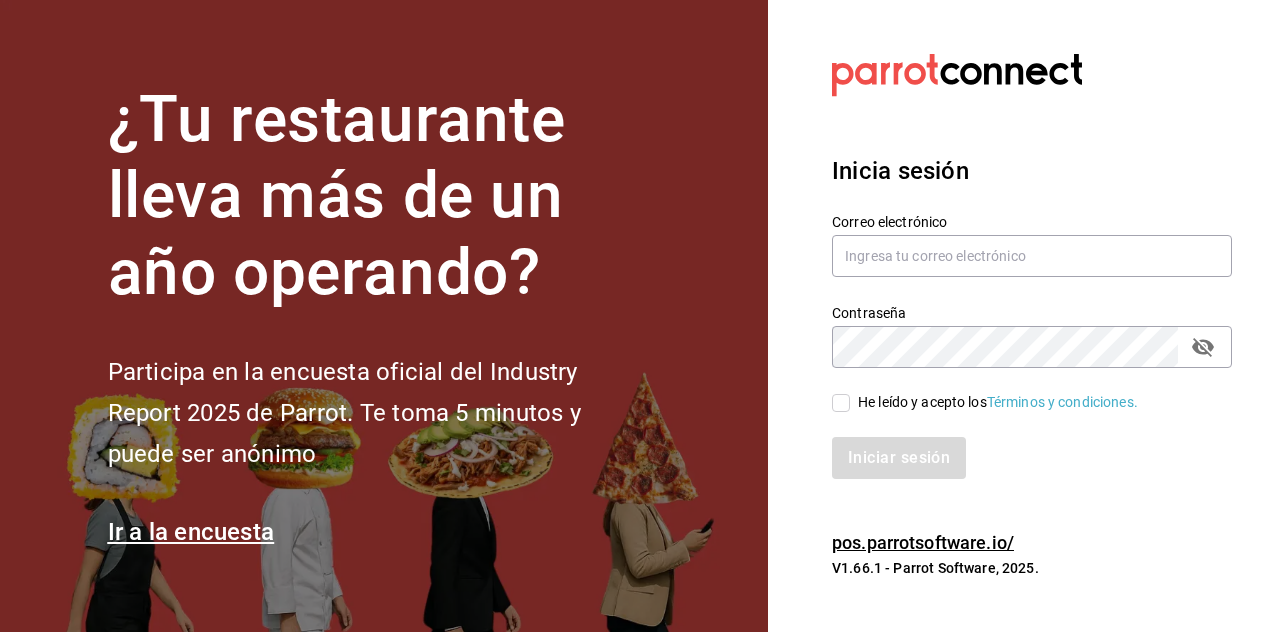 click on "Correo electrónico" at bounding box center (1032, 221) 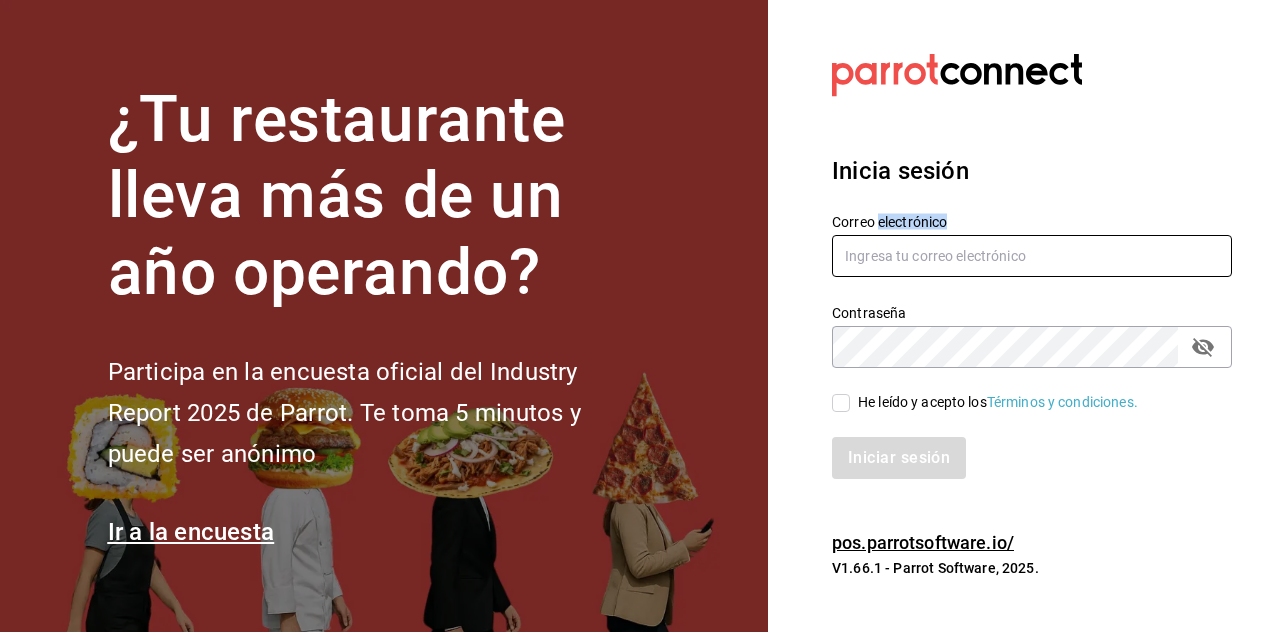 click at bounding box center [1032, 256] 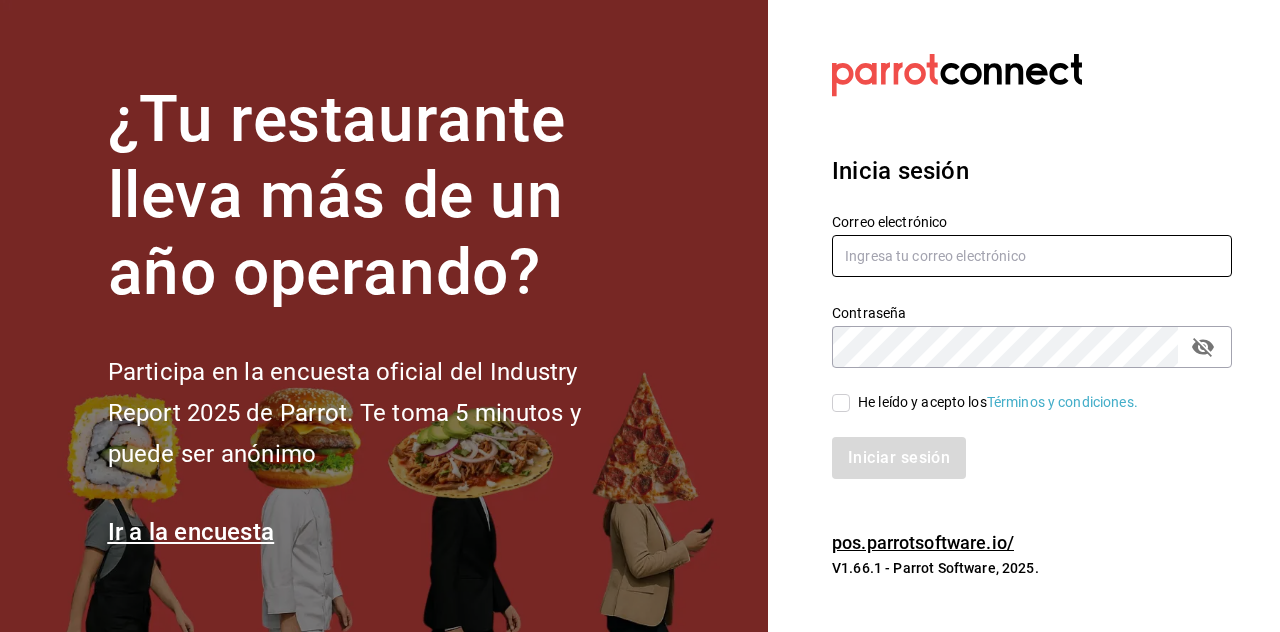 type on "[EMAIL]" 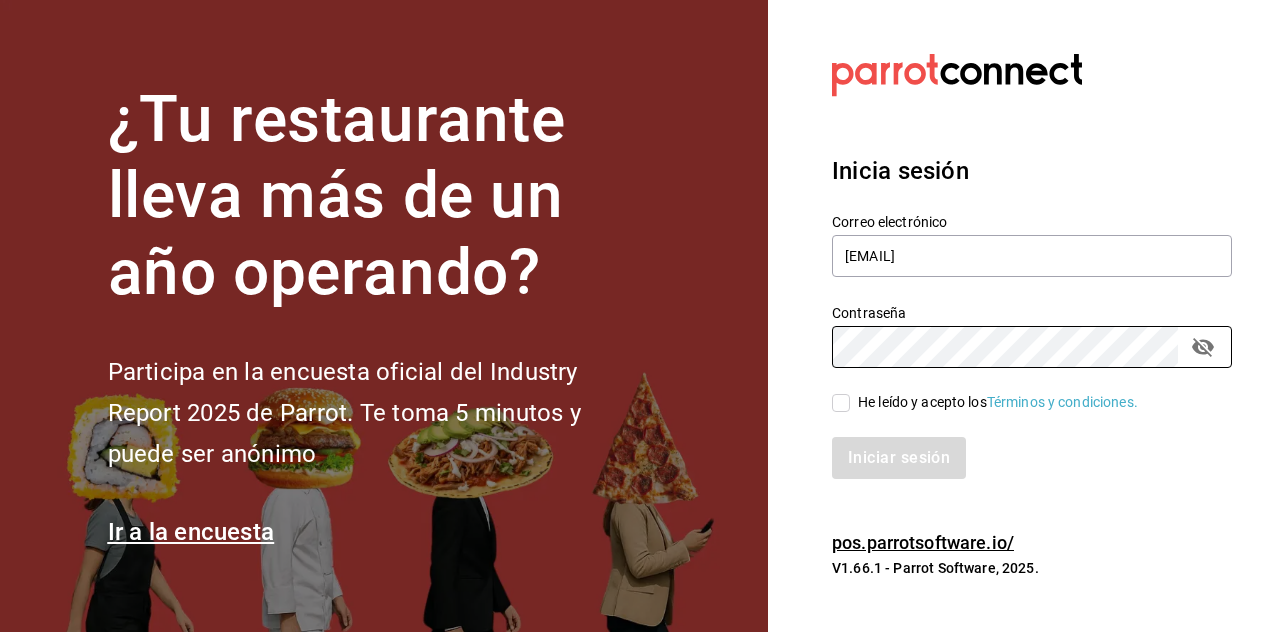 click on "He leído y acepto los  Términos y condiciones." at bounding box center [841, 403] 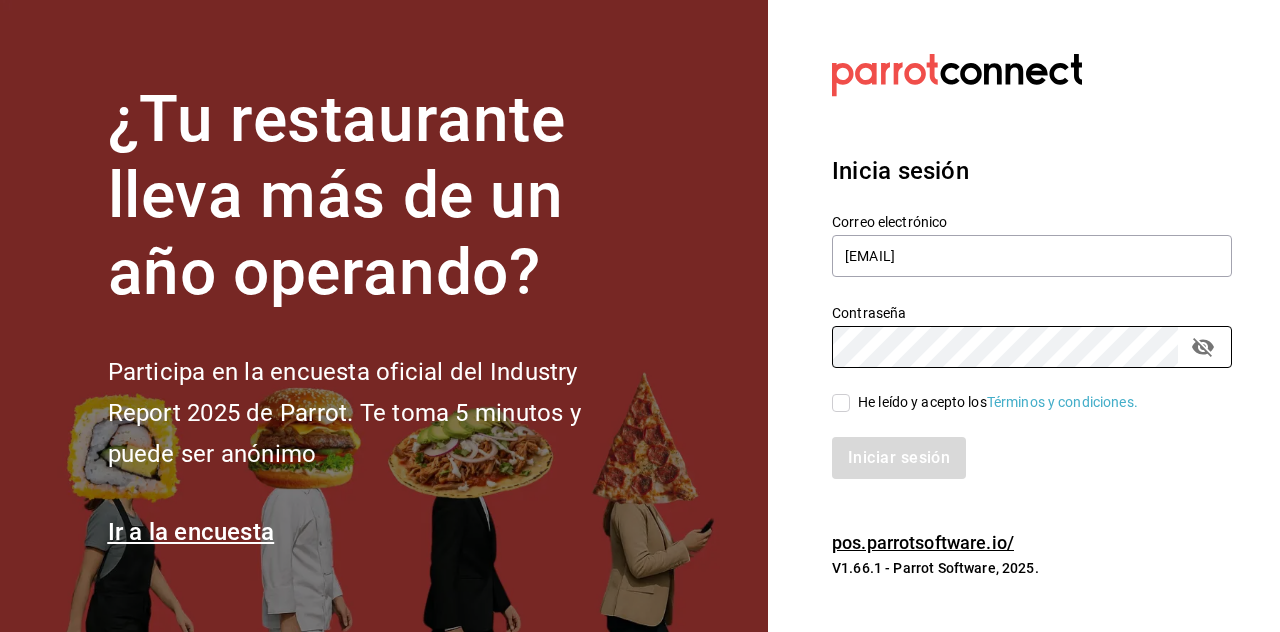 checkbox on "true" 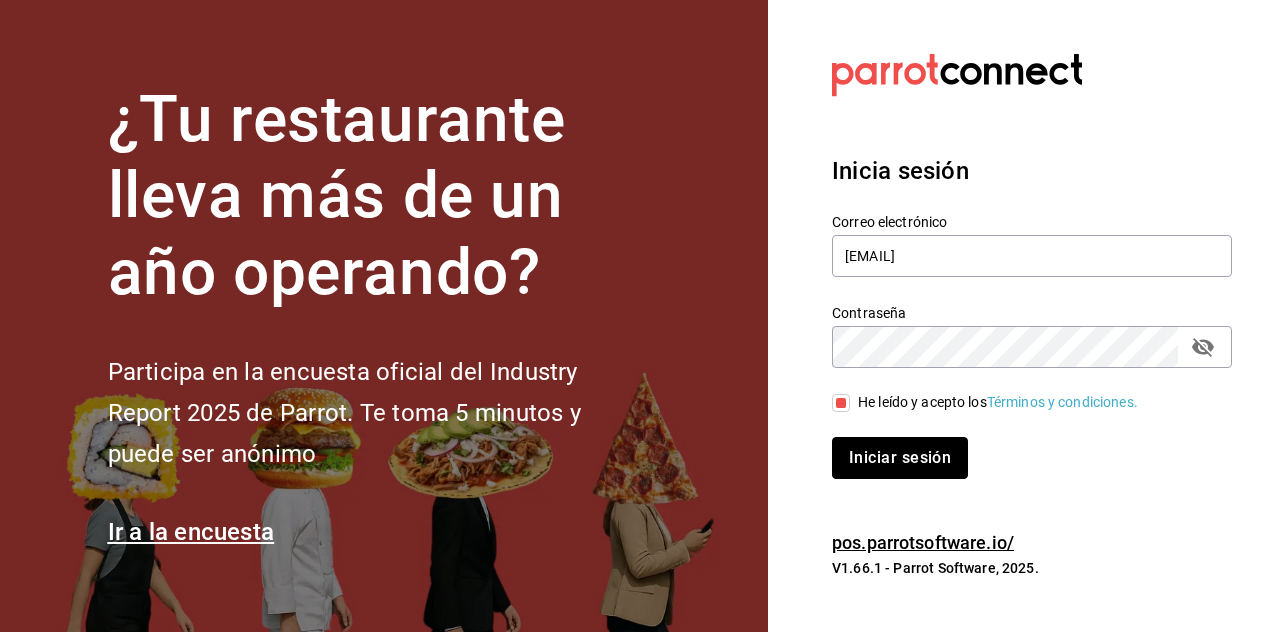 click on "Iniciar sesión" at bounding box center (900, 458) 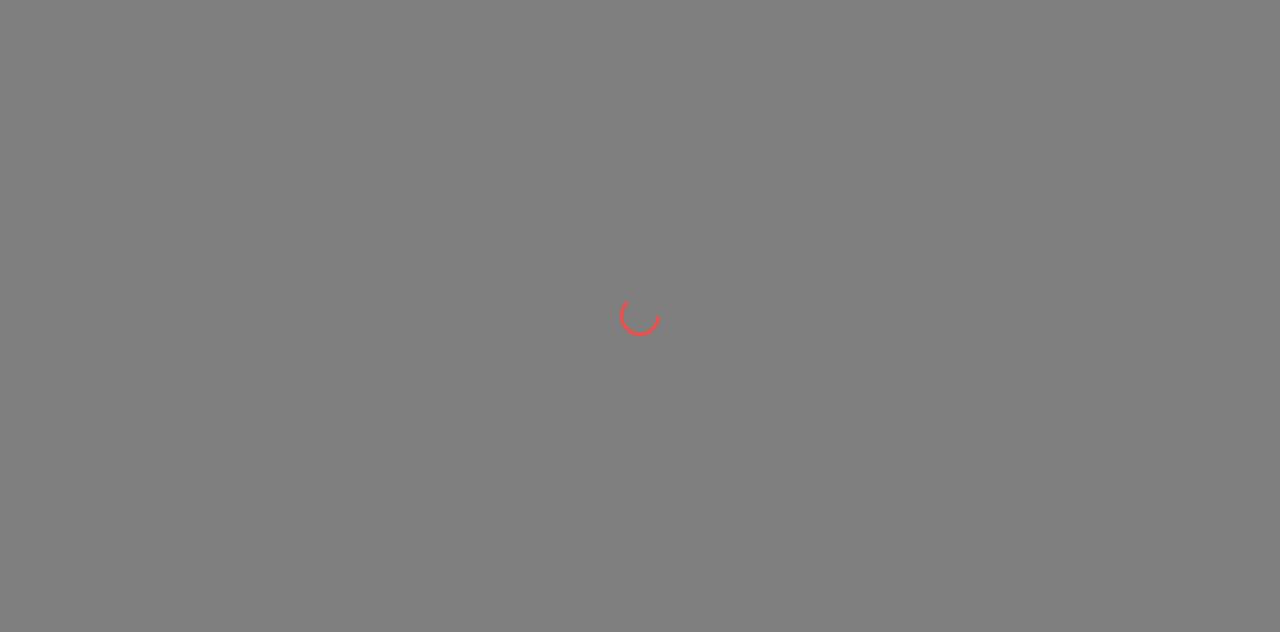 scroll, scrollTop: 0, scrollLeft: 0, axis: both 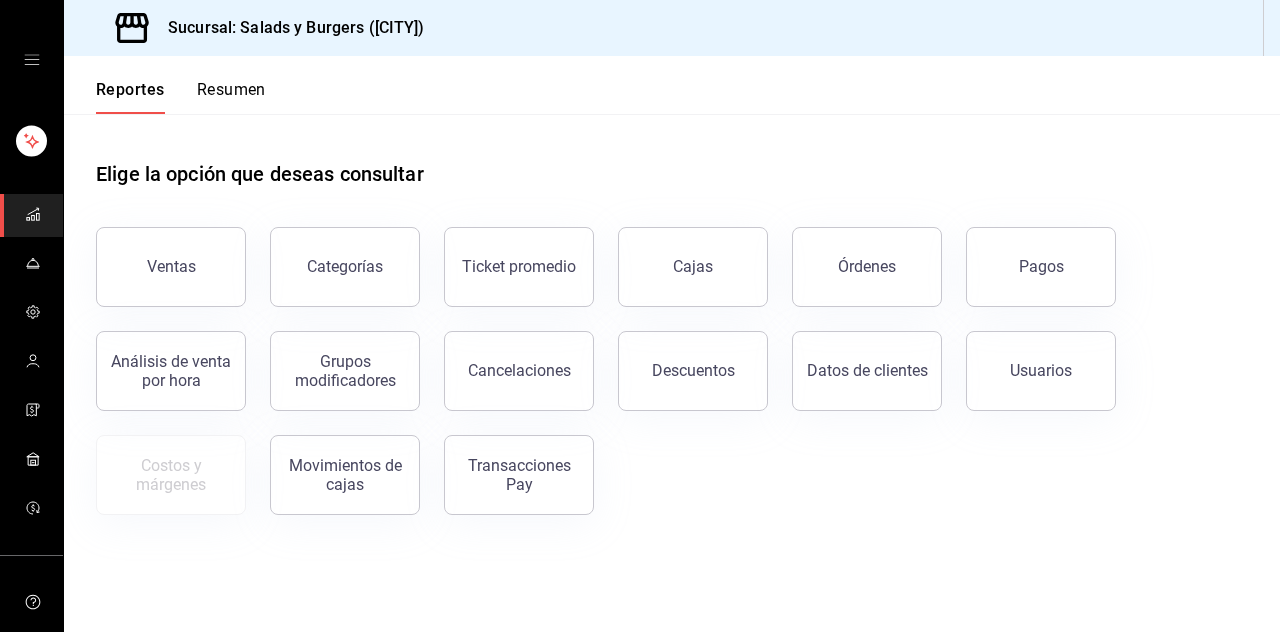 click 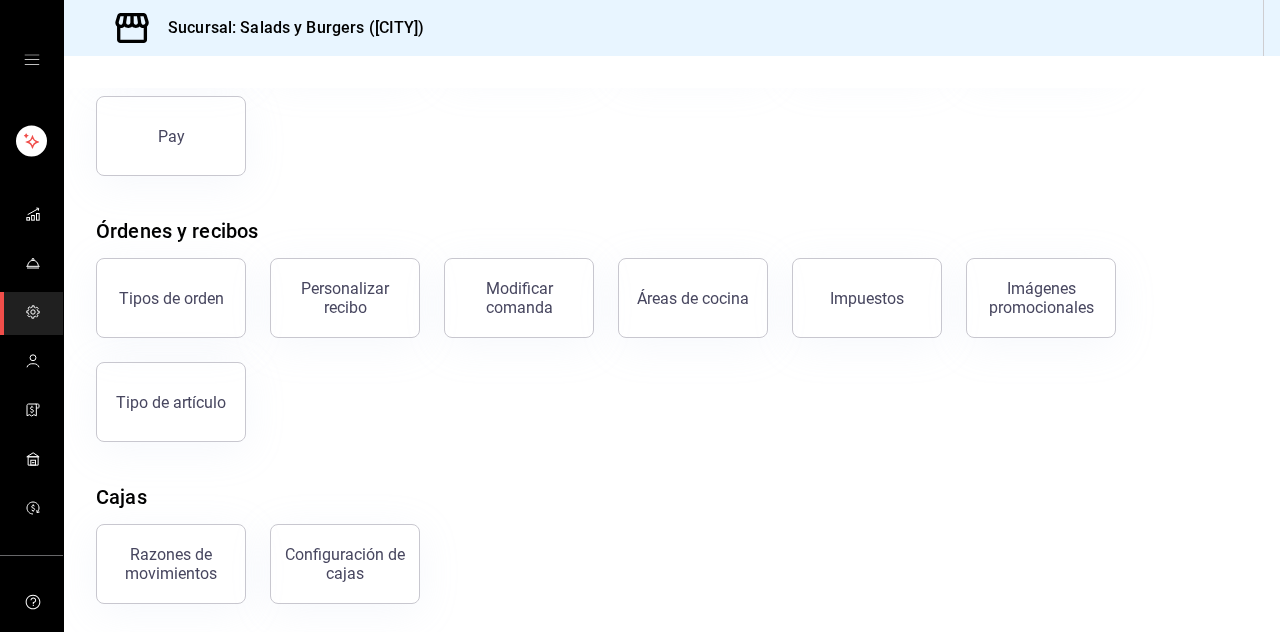 scroll, scrollTop: 221, scrollLeft: 0, axis: vertical 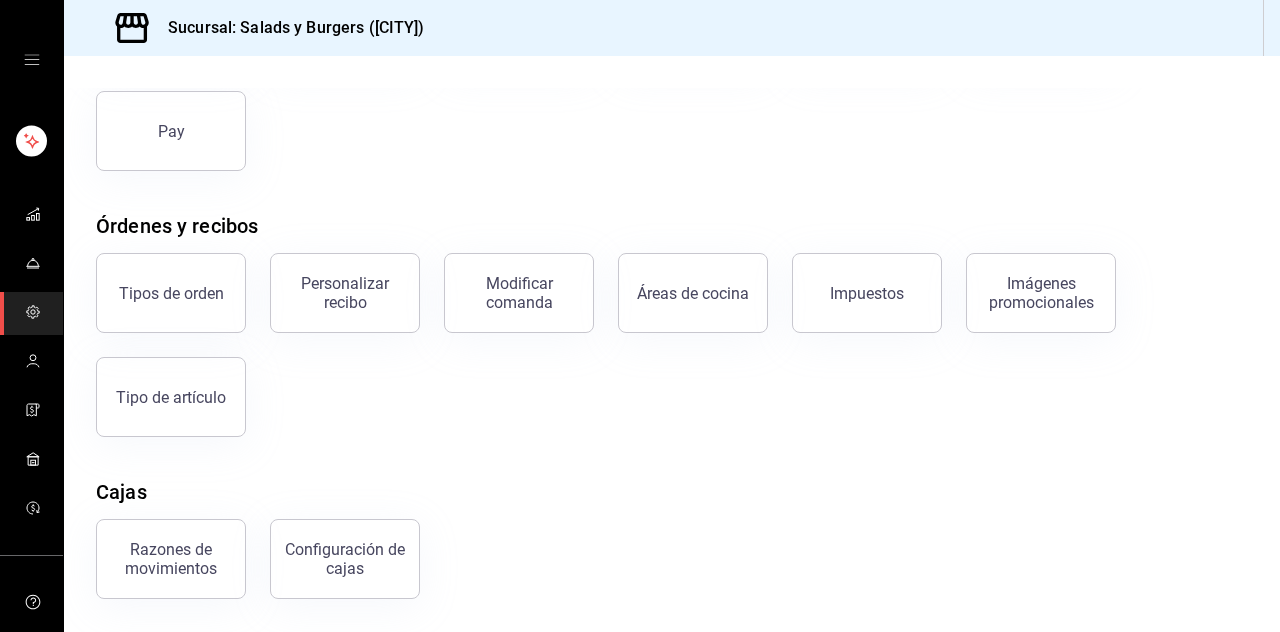 click on "Tipos de orden" at bounding box center [171, 293] 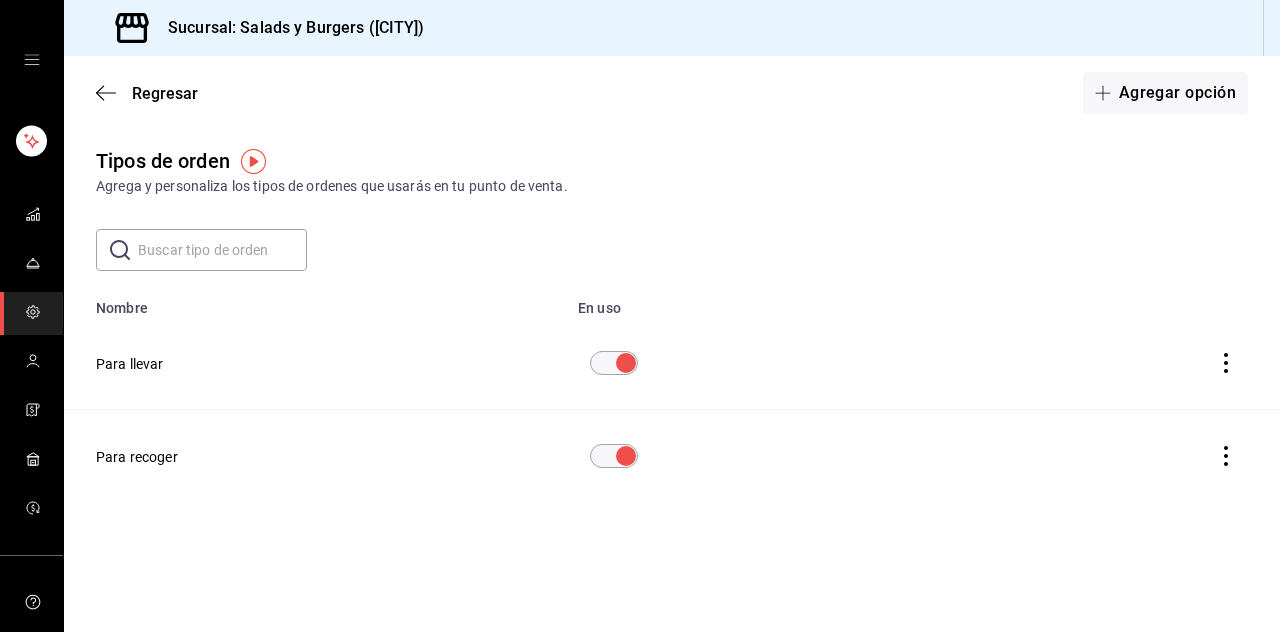 click on "Agregar opción" at bounding box center [1165, 93] 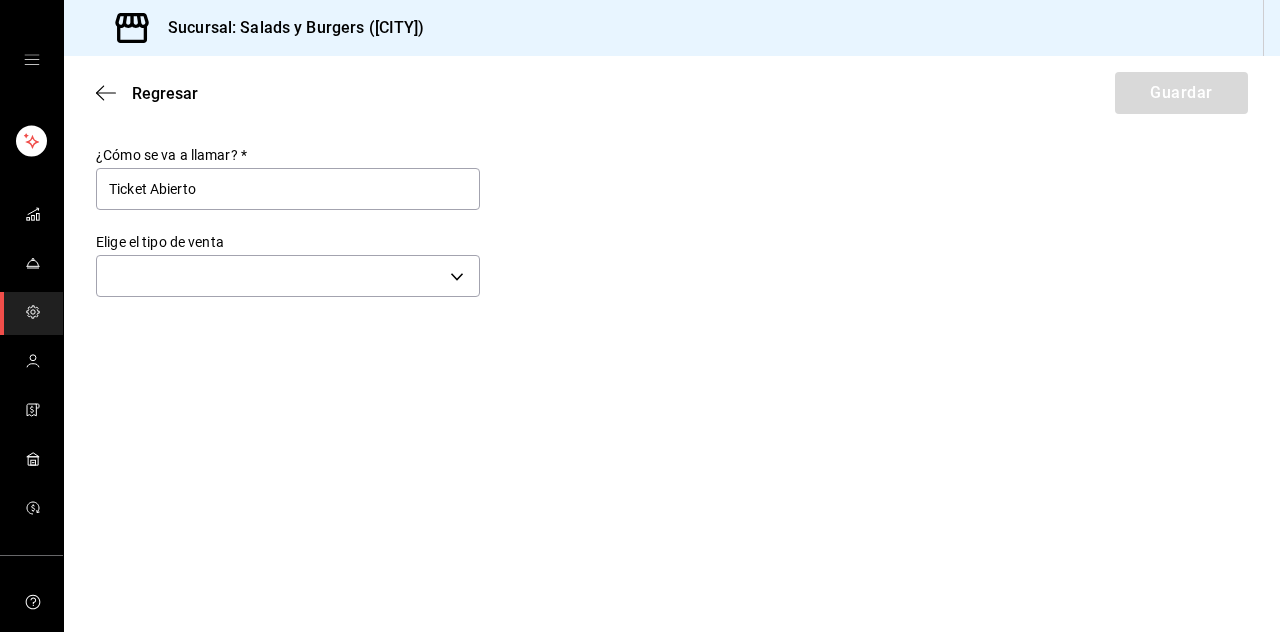 type on "Ticket Abierto" 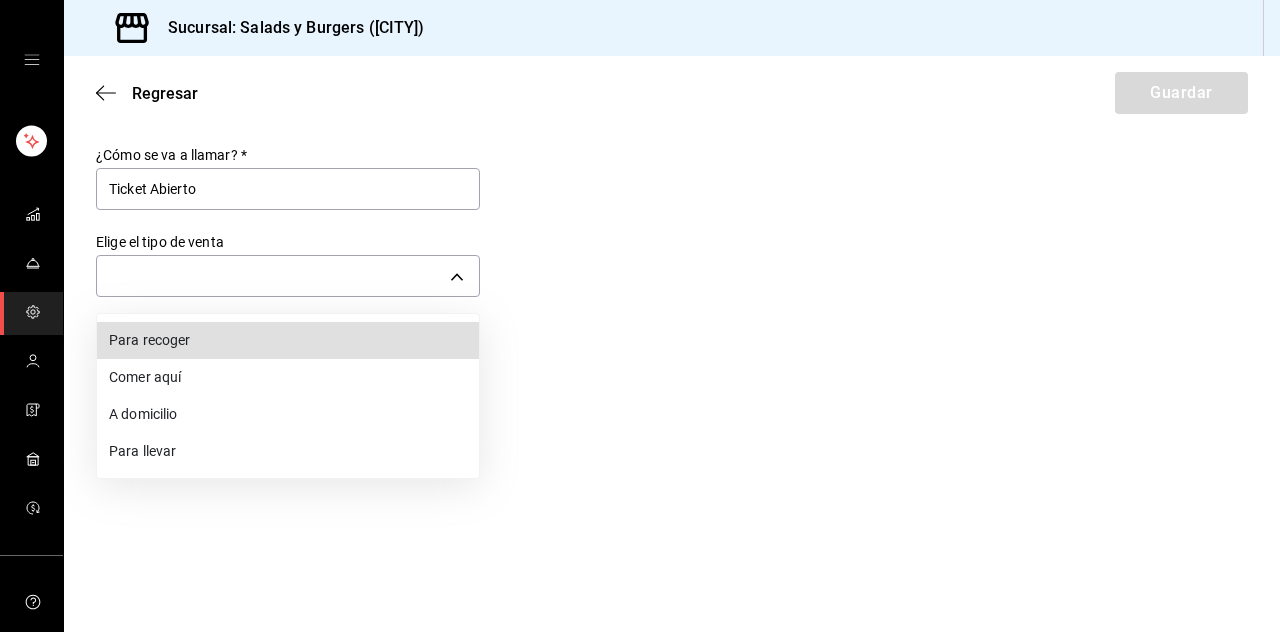 click on "Comer aquí" at bounding box center (288, 377) 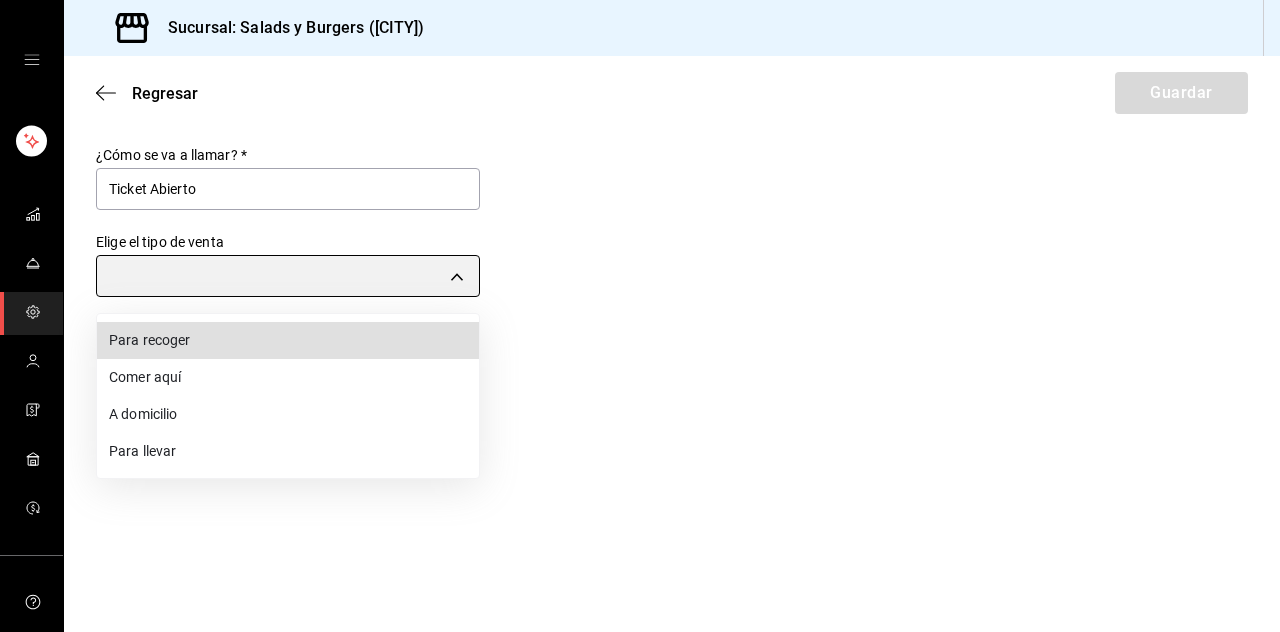 type on "DINE_IN" 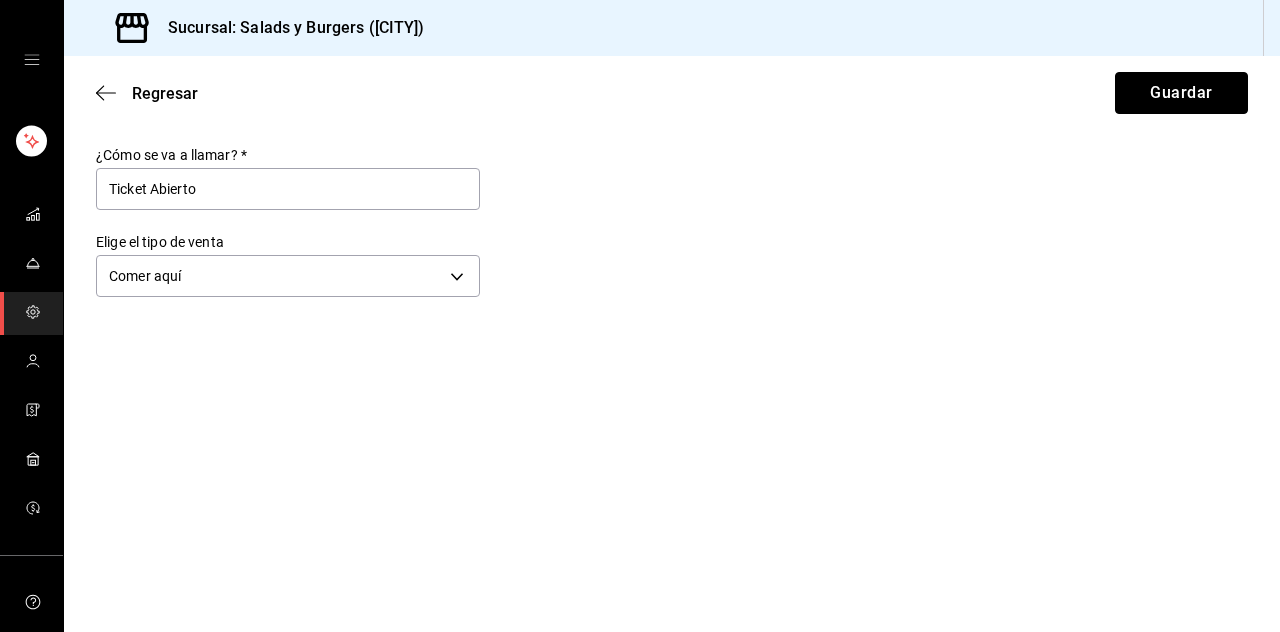 click on "Guardar" at bounding box center [1181, 93] 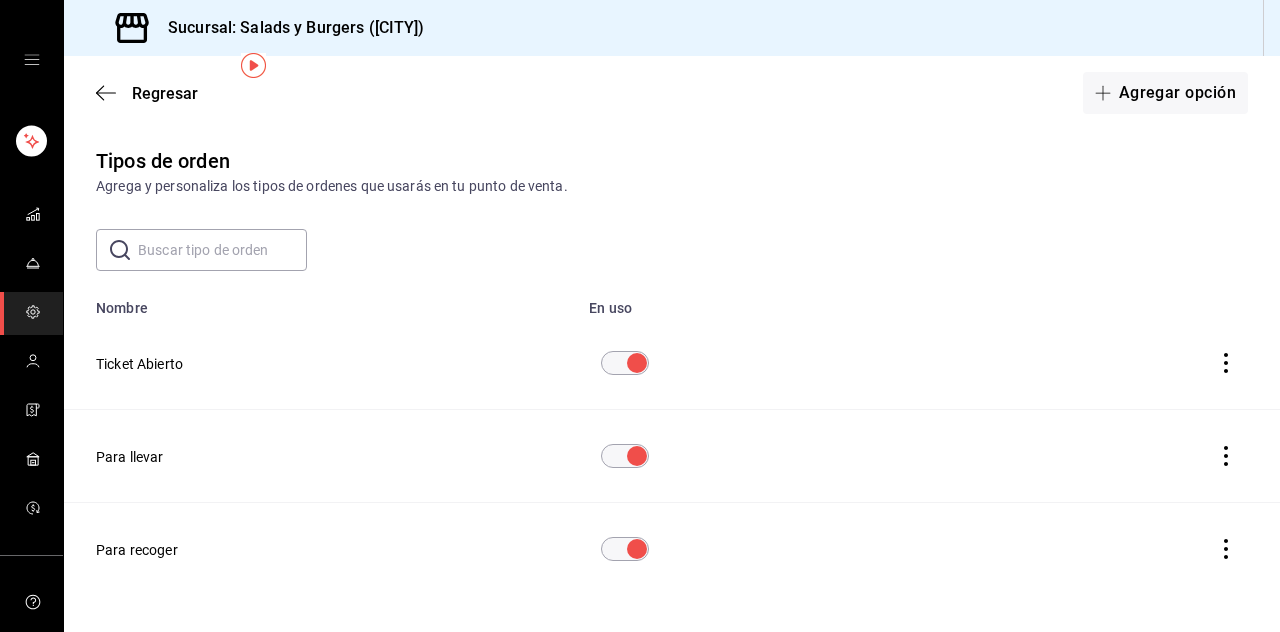 scroll, scrollTop: 0, scrollLeft: 0, axis: both 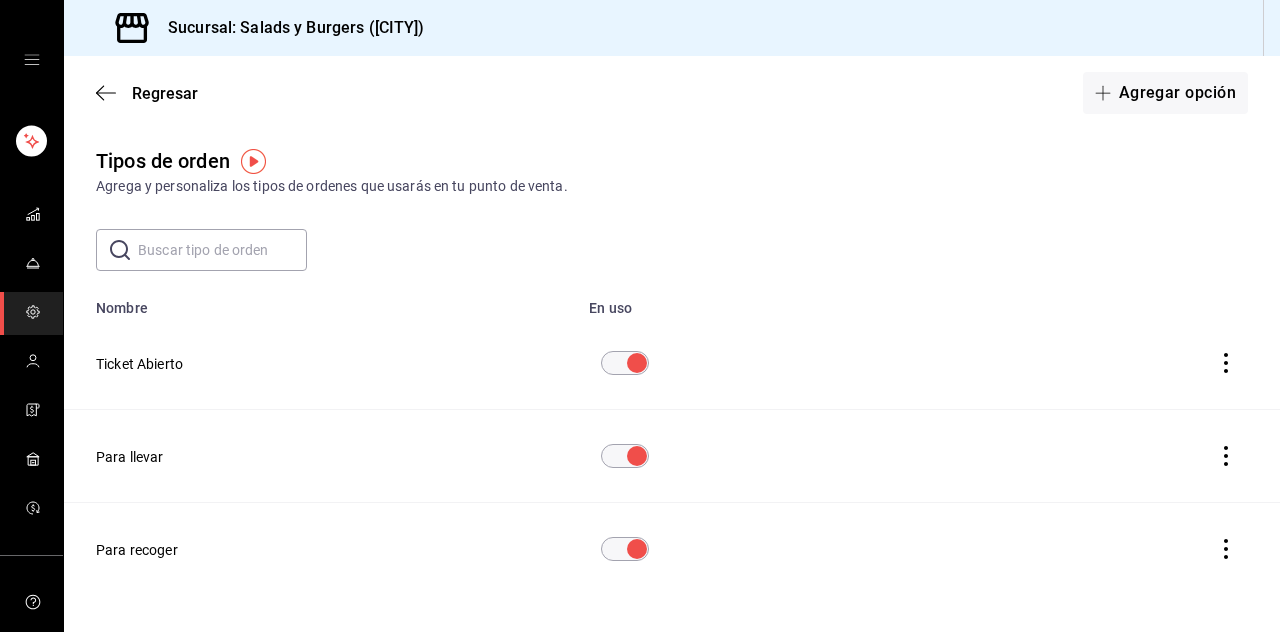 click 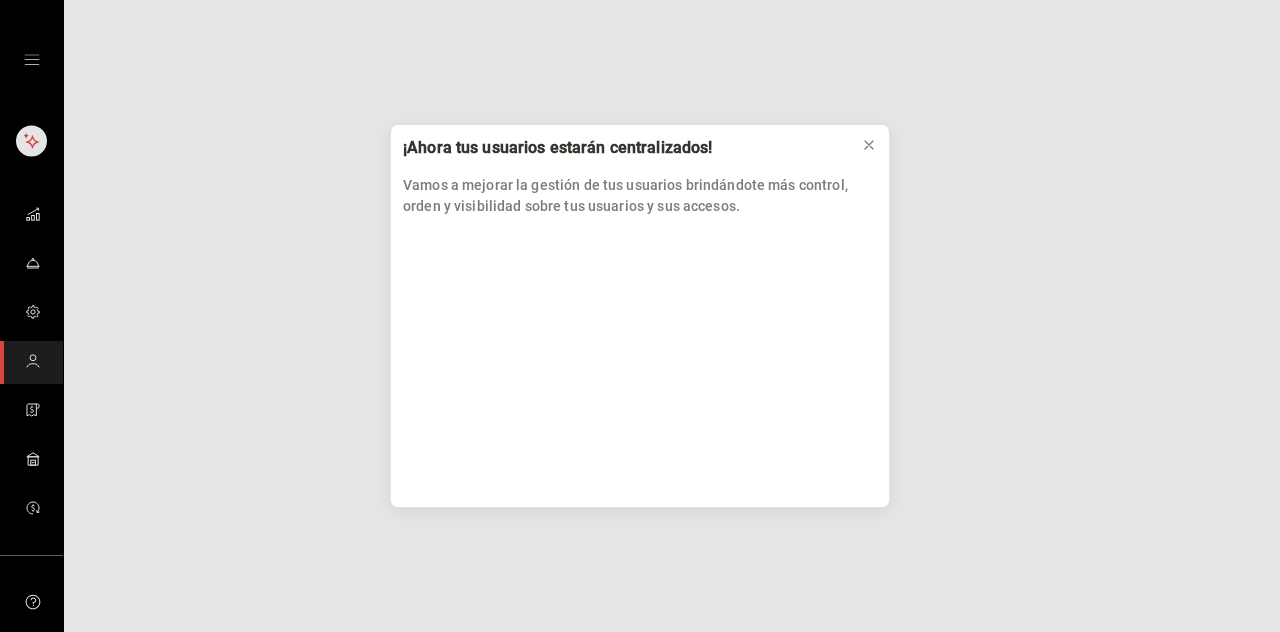 click on "¡Ahora tus usuarios estarán centralizados! Vamos a mejorar la gestión de tus usuarios brindándote más control, orden y visibilidad sobre tus usuarios y sus accesos." at bounding box center [640, 316] 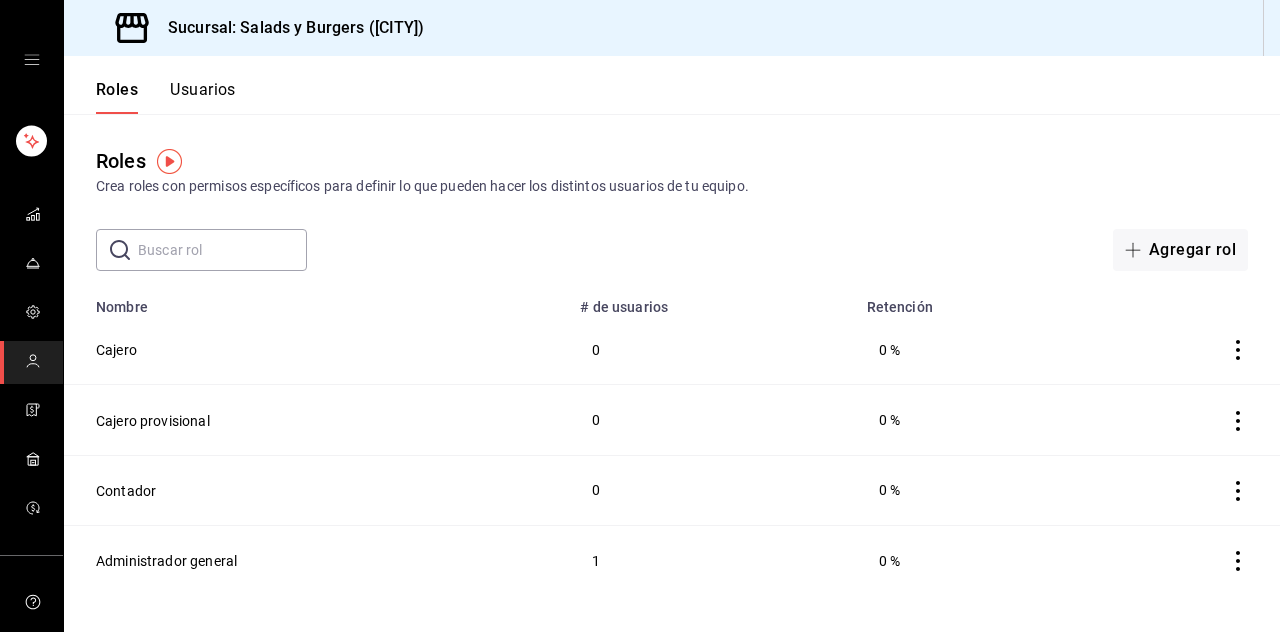 click on "Roles Crea roles con permisos específicos para definir lo que pueden hacer los distintos usuarios de tu equipo. ​ ​ Agregar rol" at bounding box center [672, 192] 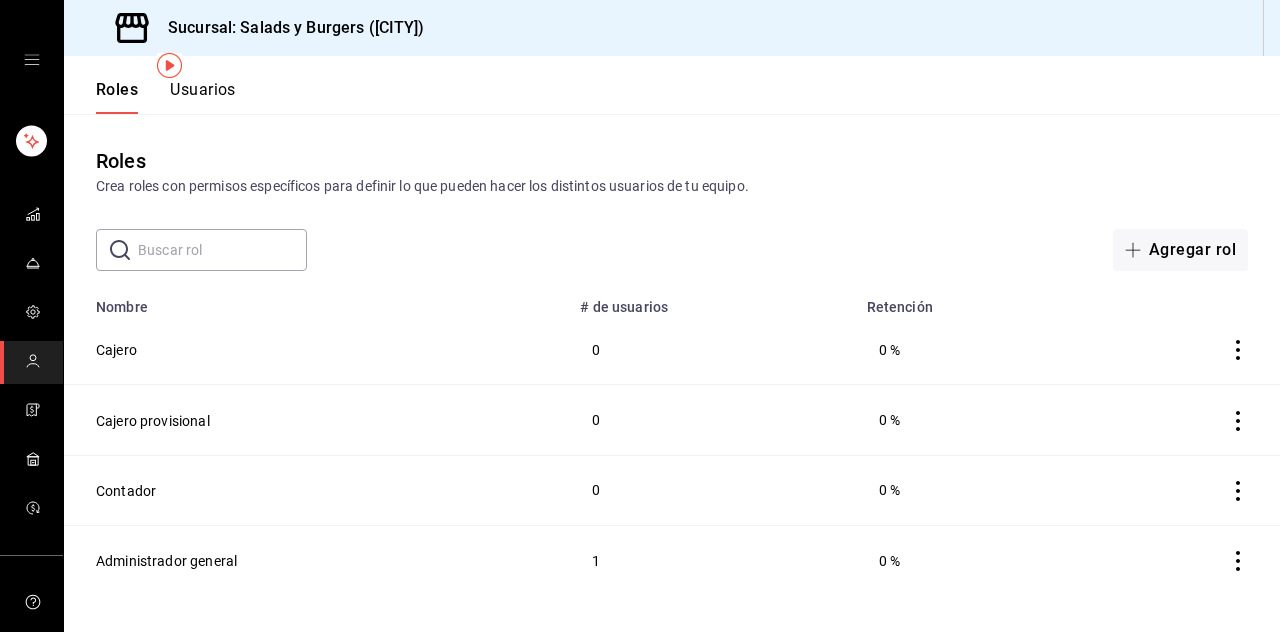 click on "Agregar rol" at bounding box center [1180, 250] 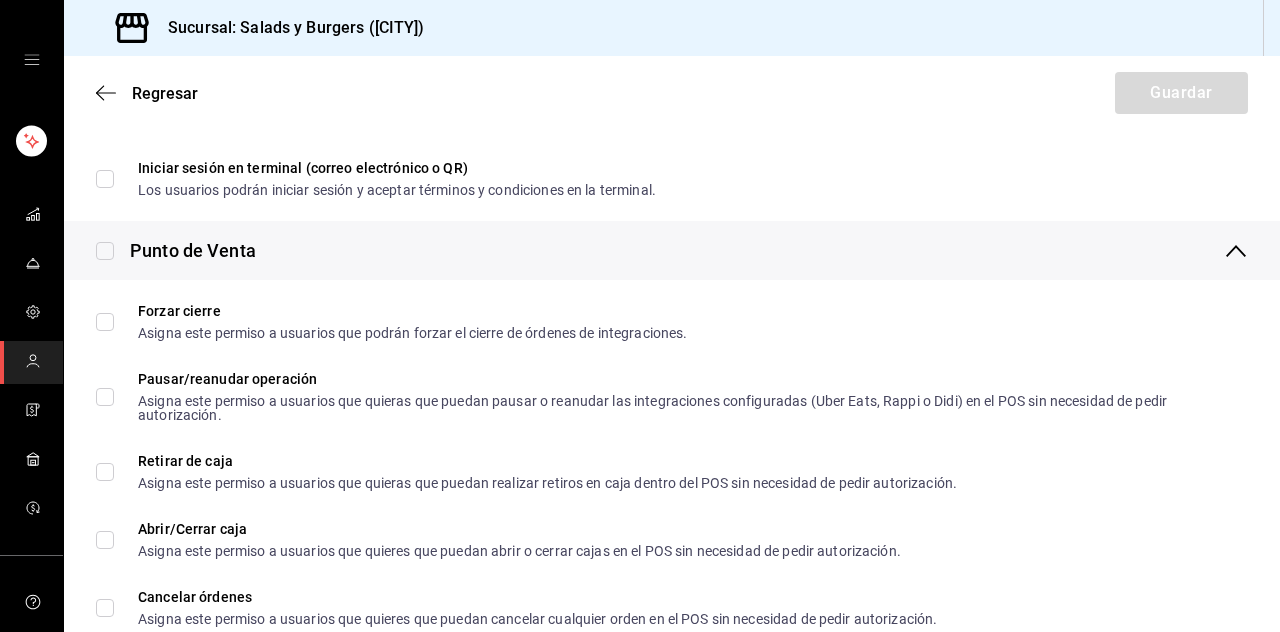 scroll, scrollTop: 2068, scrollLeft: 0, axis: vertical 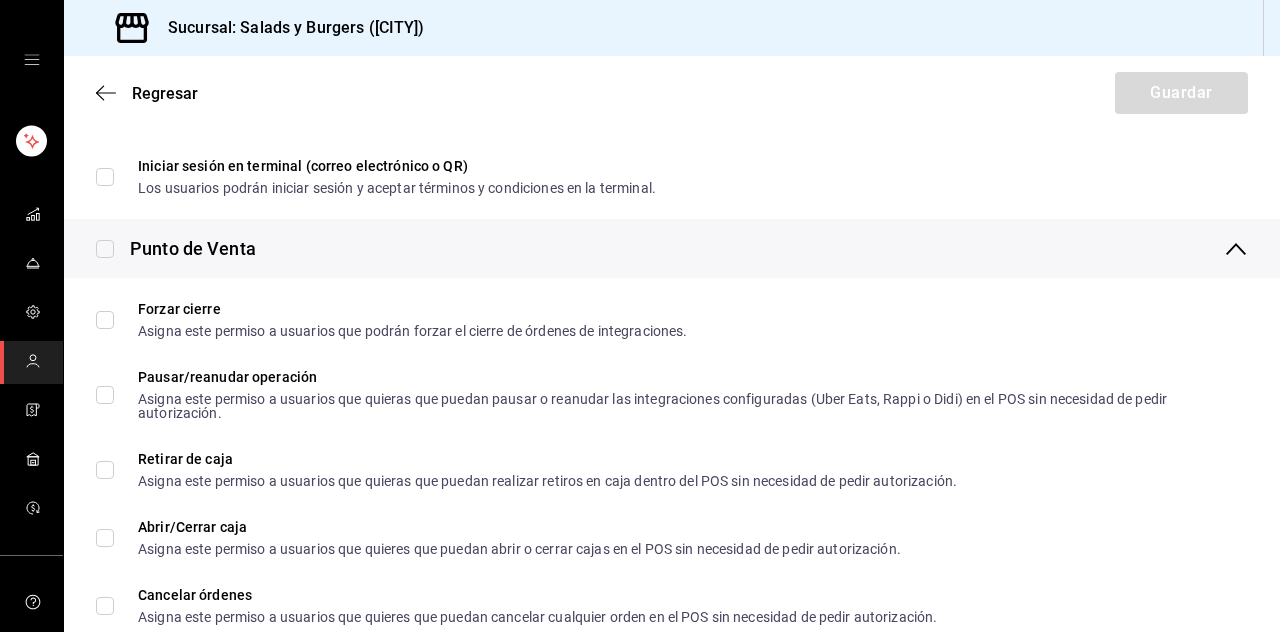 click on "Abrir/Cerrar caja Asigna este permiso a usuarios que quieres que puedan abrir o cerrar cajas en el POS sin necesidad de pedir autorización." at bounding box center (105, 538) 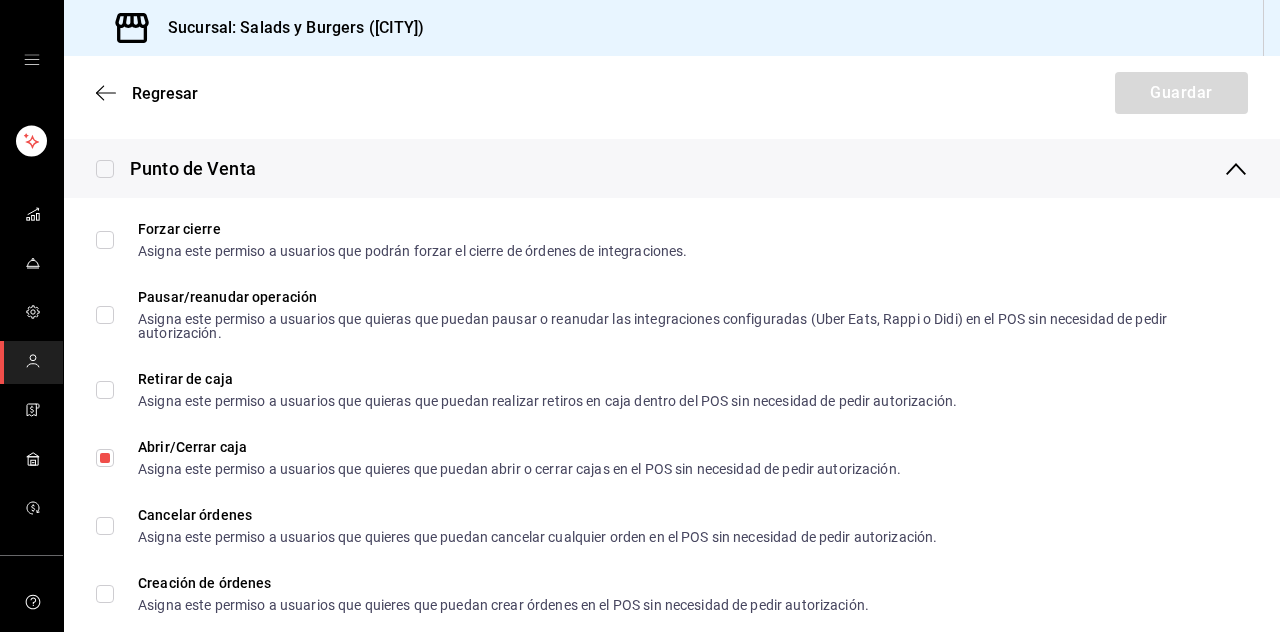 scroll, scrollTop: 2155, scrollLeft: 0, axis: vertical 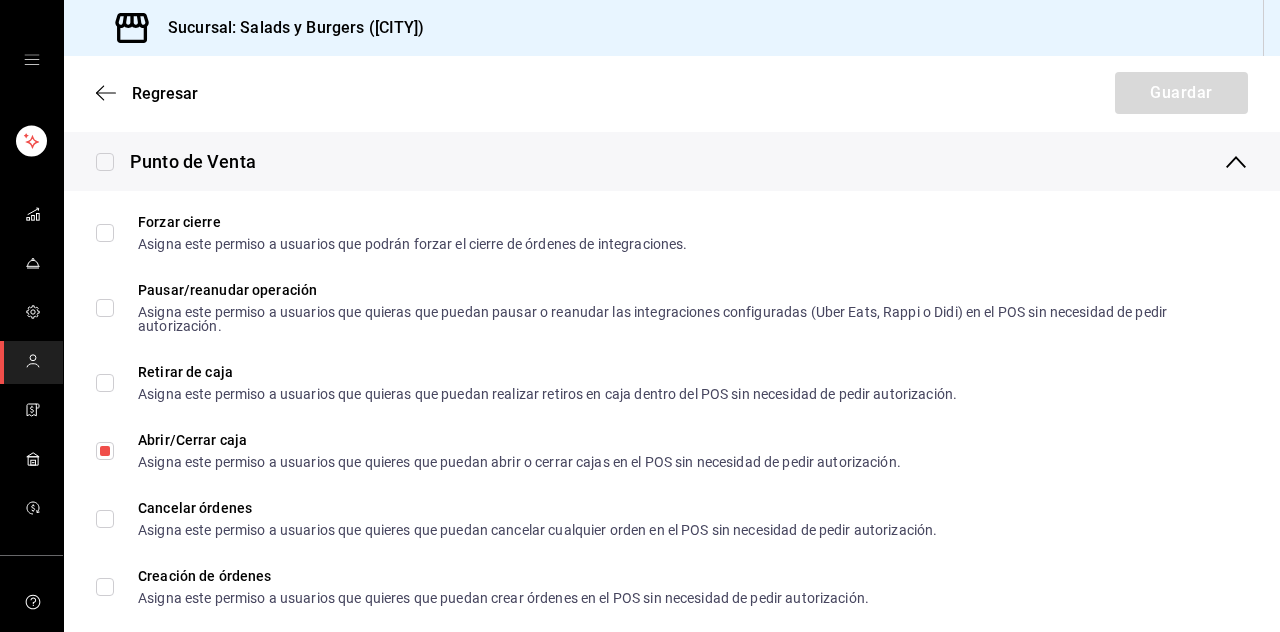 click on "Cancelar órdenes Asigna este permiso a usuarios que quieres que puedan cancelar cualquier orden en el POS sin necesidad de pedir autorización." at bounding box center [105, 519] 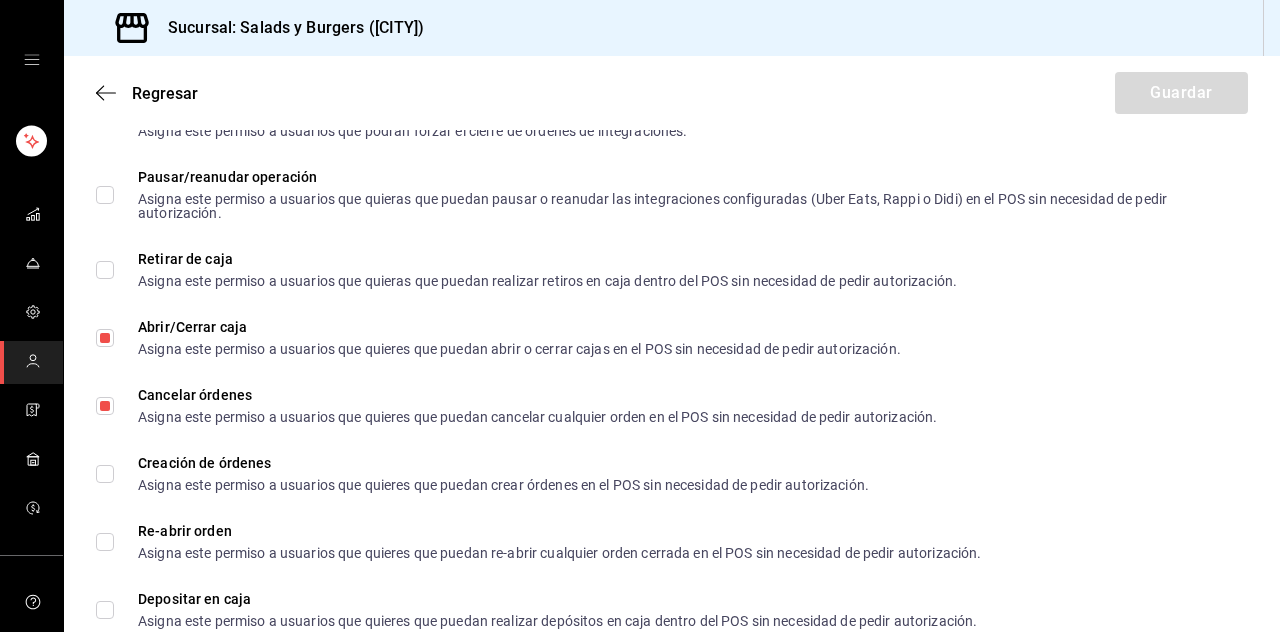 scroll, scrollTop: 2270, scrollLeft: 0, axis: vertical 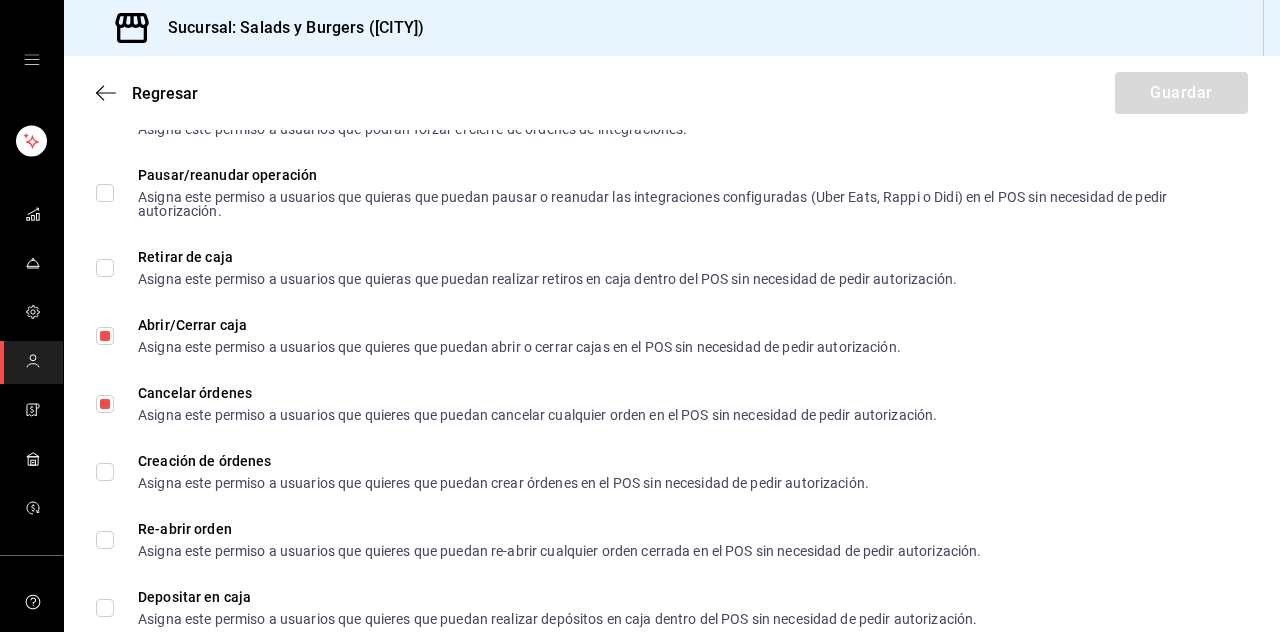 click on "Creación de órdenes Asigna este permiso a usuarios que quieres que puedan crear órdenes en el POS sin necesidad de pedir autorización." at bounding box center [105, 472] 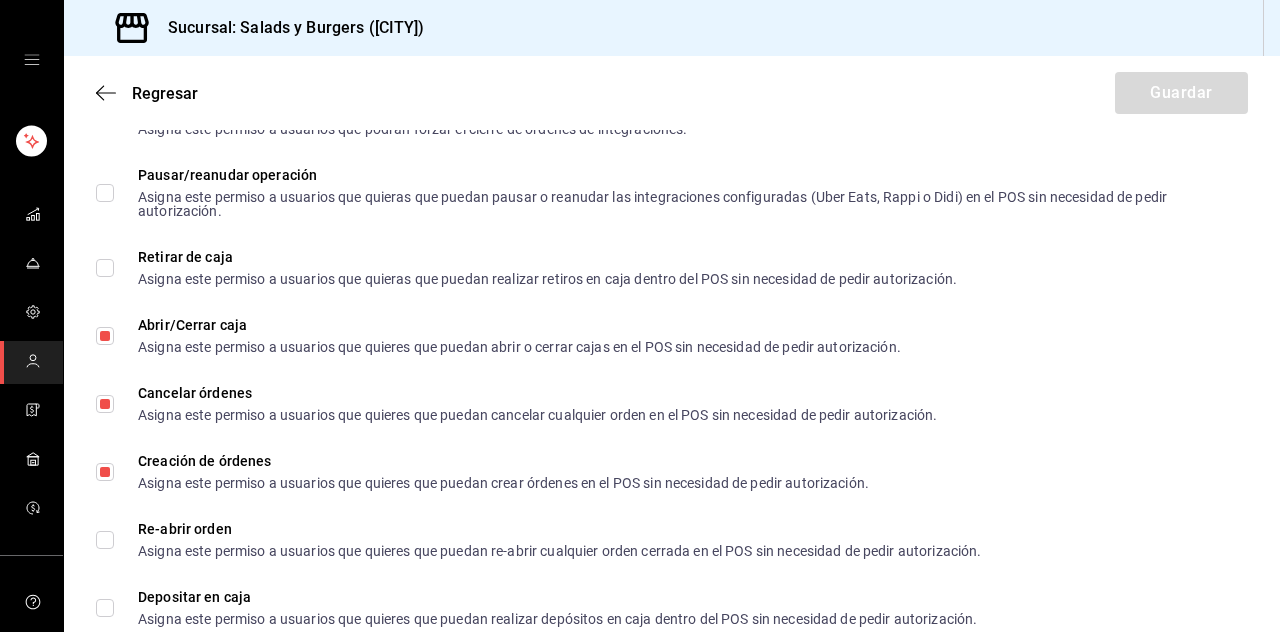 click on "Re-abrir orden Asigna este permiso a usuarios que quieres que puedan re-abrir cualquier orden cerrada en el POS sin necesidad de pedir autorización." at bounding box center (105, 540) 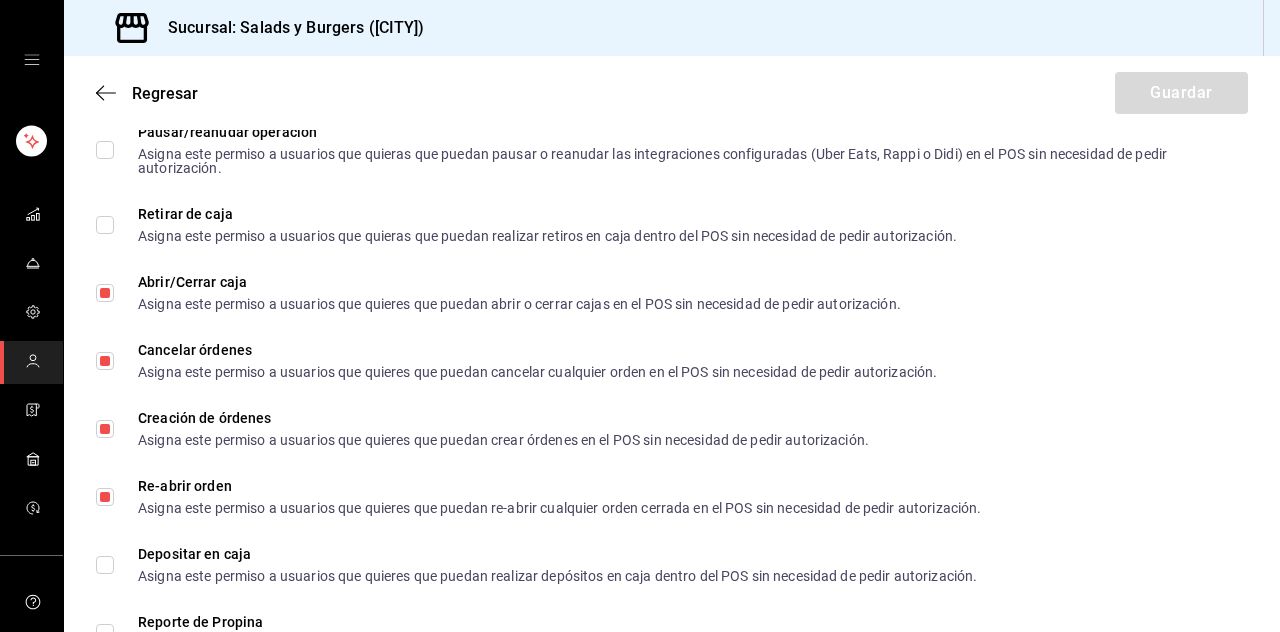 scroll, scrollTop: 2354, scrollLeft: 0, axis: vertical 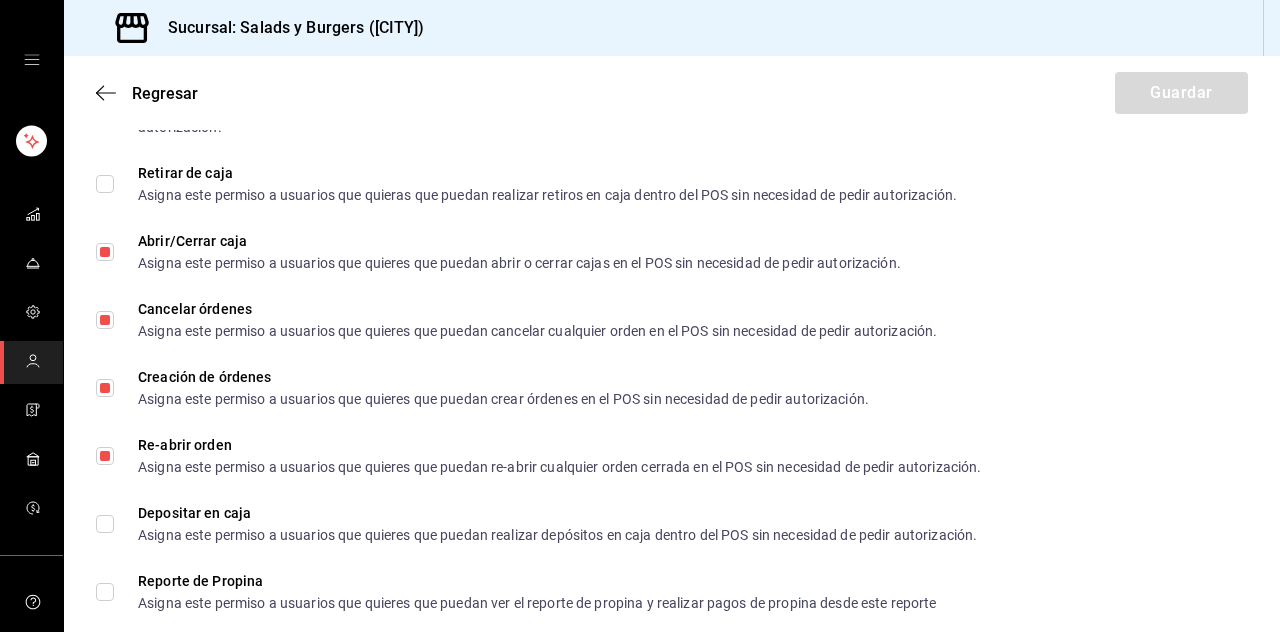 click on "Depositar en caja Asigna este permiso a usuarios que quieres que puedan realizar depósitos en caja dentro del POS sin necesidad de pedir autorización." at bounding box center [105, 524] 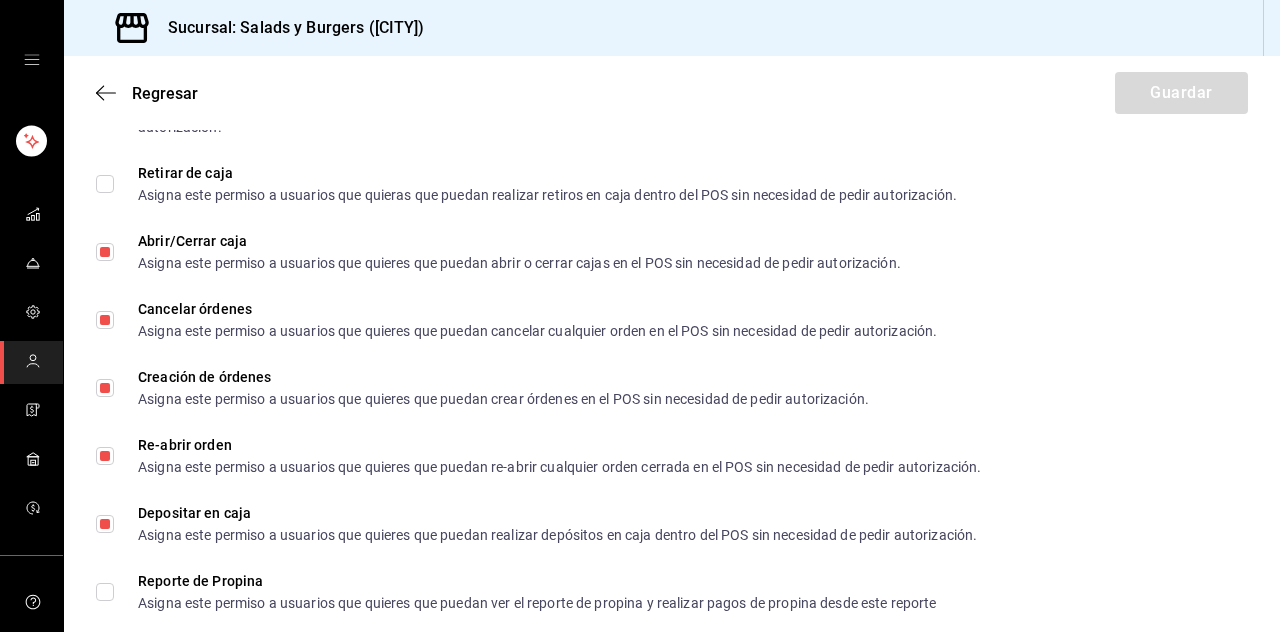 click on "Reporte de Propina Asigna este permiso a usuarios que quieres que puedan ver el reporte de propina y realizar pagos de propina desde este reporte" at bounding box center (105, 592) 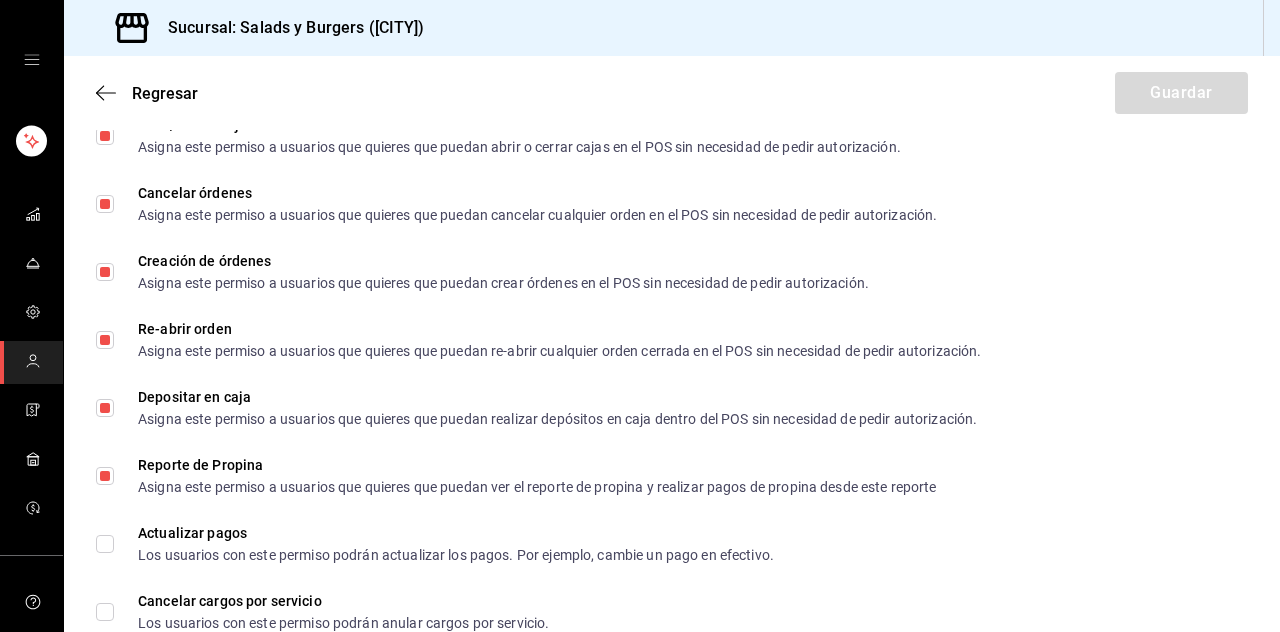 scroll, scrollTop: 2471, scrollLeft: 0, axis: vertical 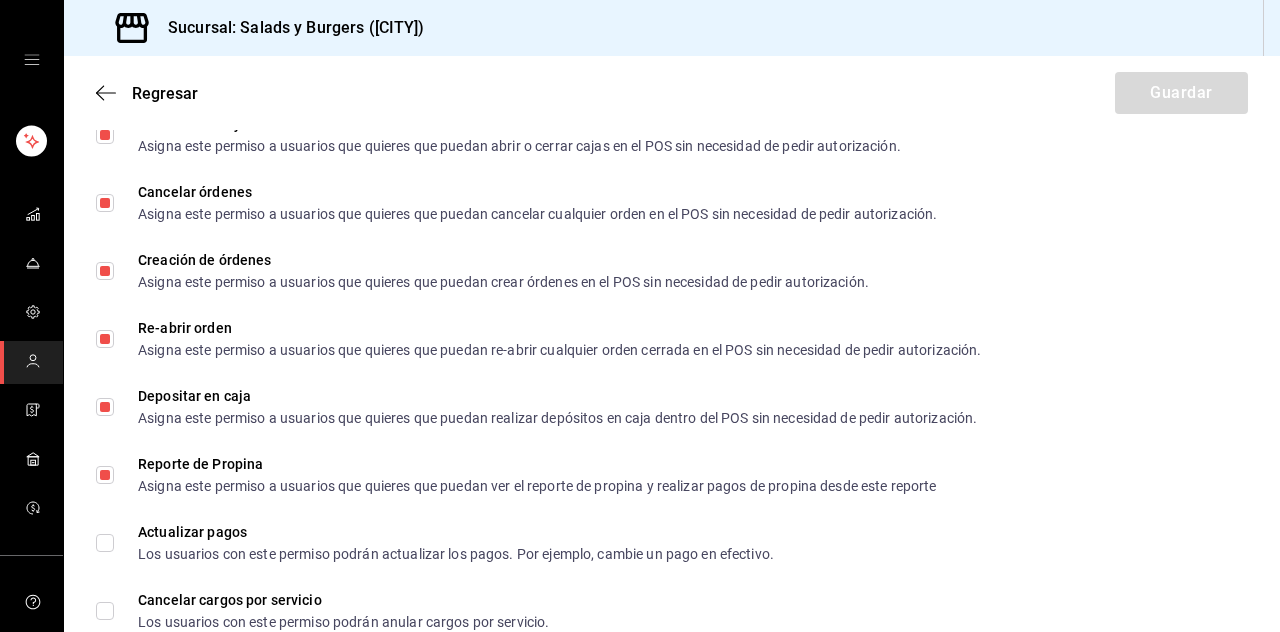 click on "Actualizar pagos Los usuarios con este permiso podrán actualizar los pagos. Por ejemplo, cambie un pago en efectivo." at bounding box center (444, 543) 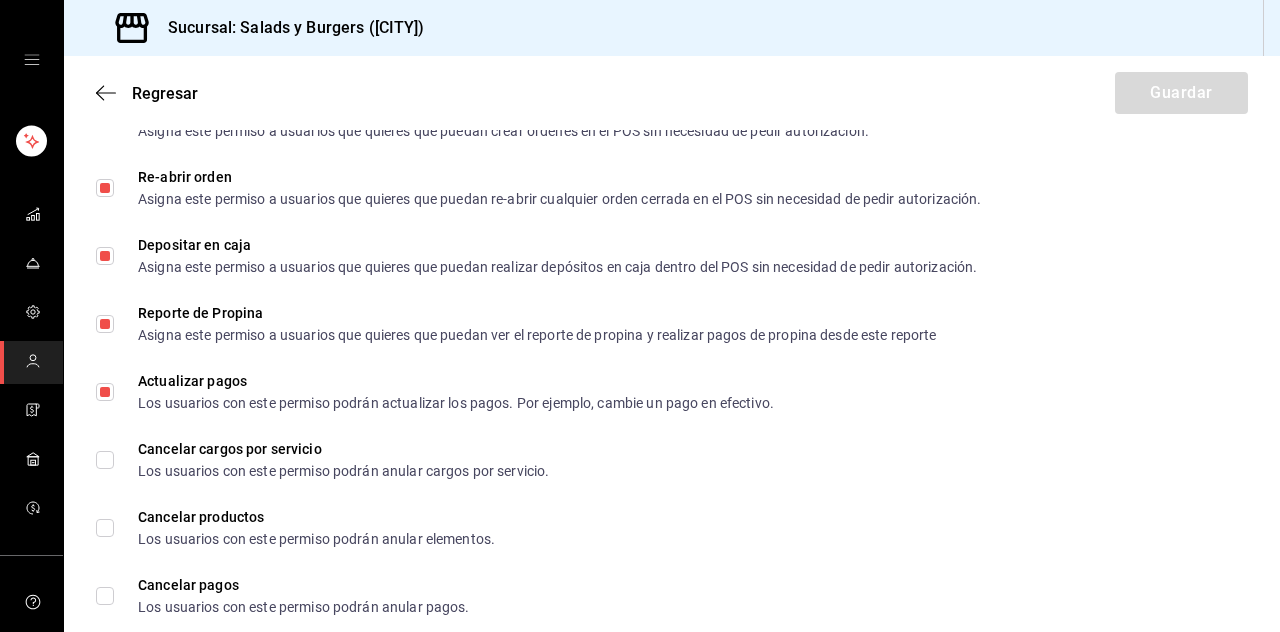 scroll, scrollTop: 2626, scrollLeft: 0, axis: vertical 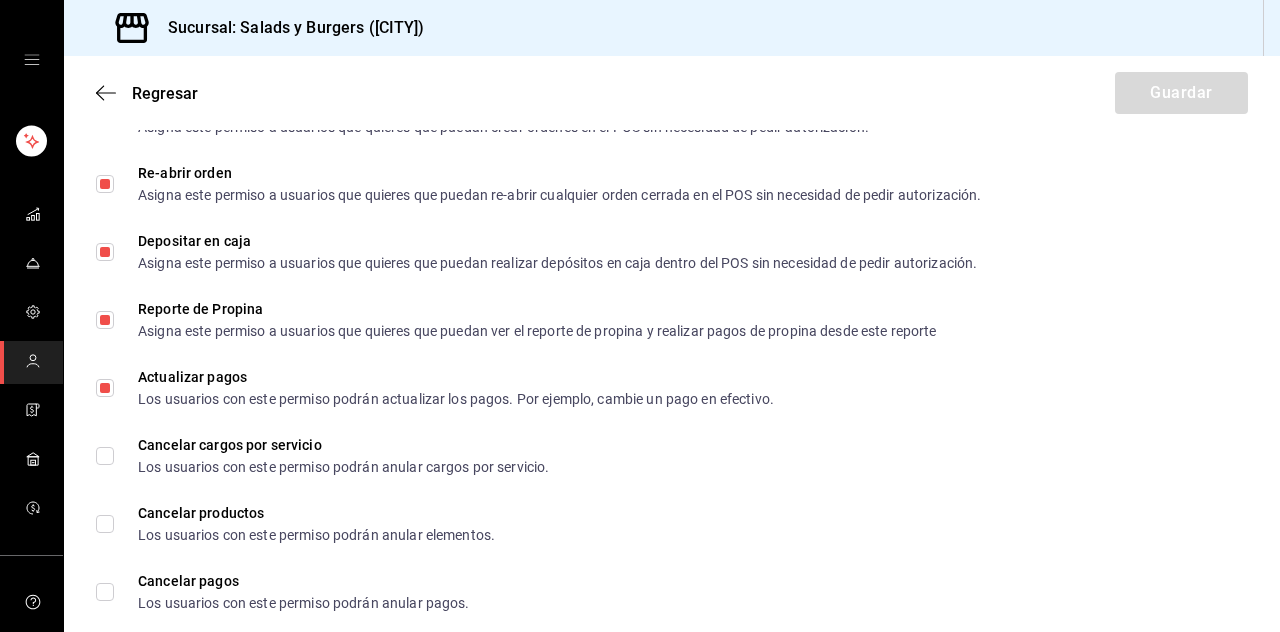 click on "Cancelar productos Los usuarios con este permiso podrán anular elementos." at bounding box center (105, 524) 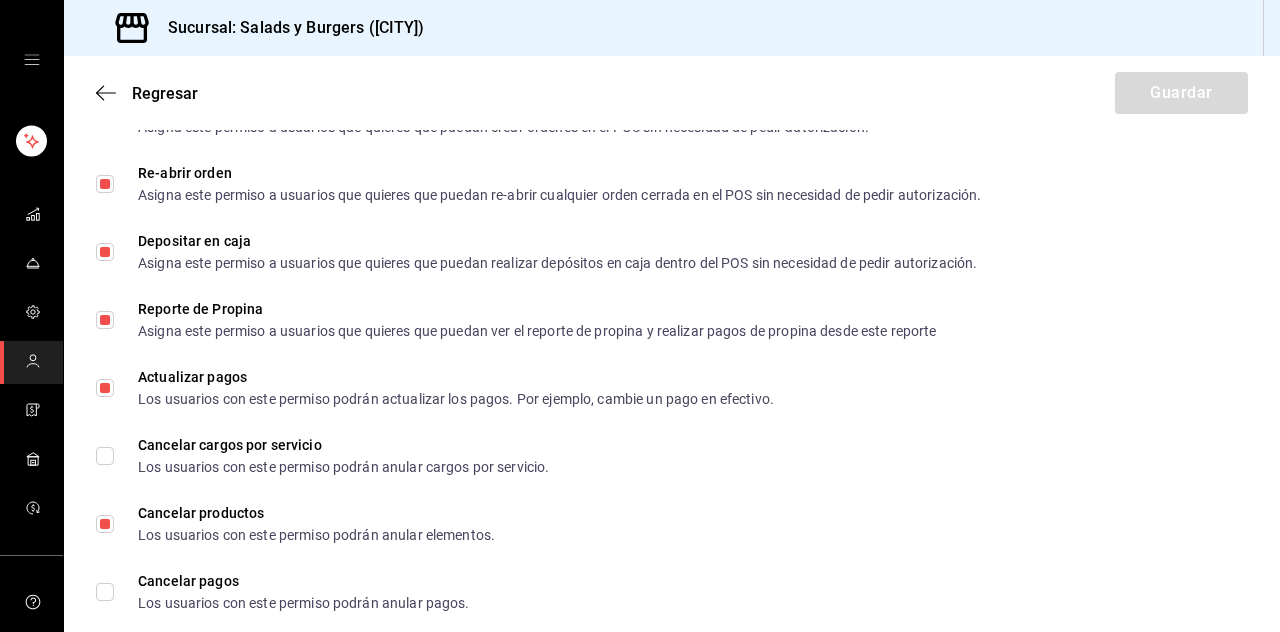 click on "Cancelar pagos Los usuarios con este permiso podrán anular pagos." at bounding box center [105, 592] 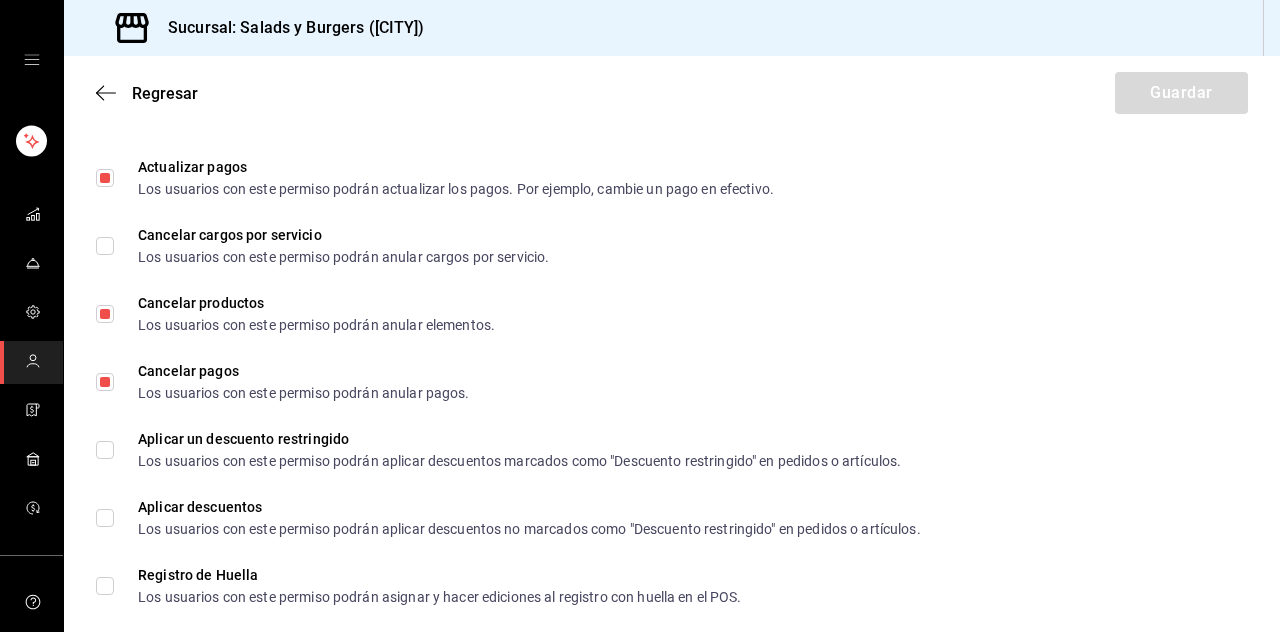 scroll, scrollTop: 2837, scrollLeft: 0, axis: vertical 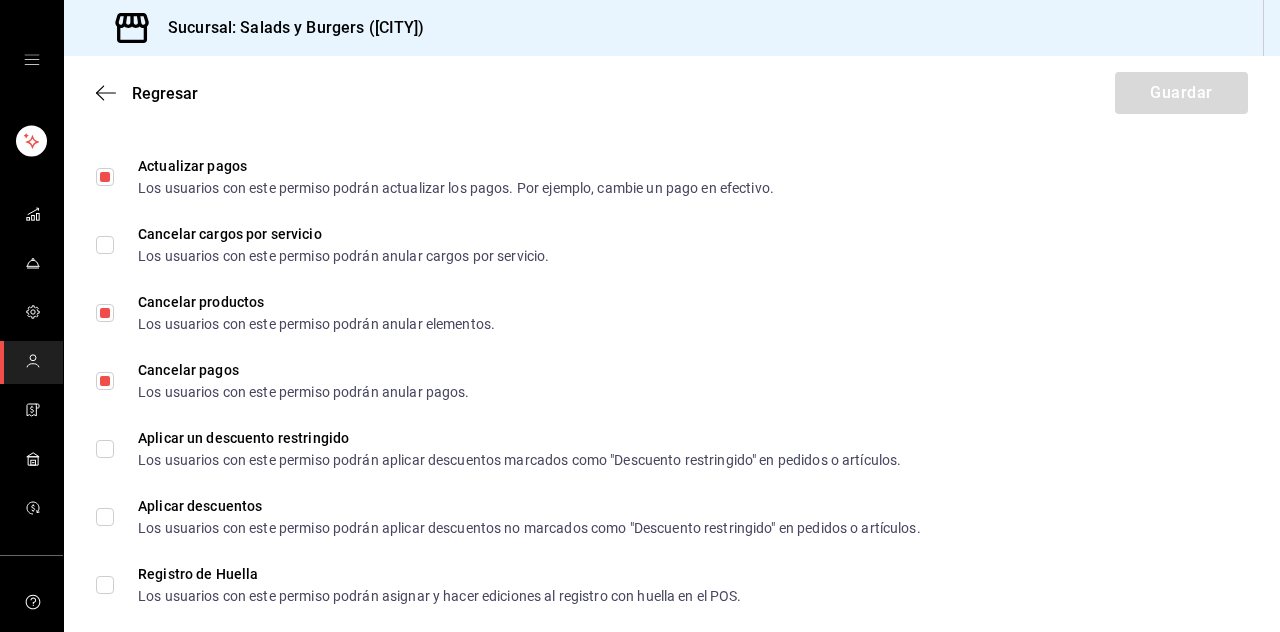 click on "Aplicar descuentos Los usuarios con este permiso podrán aplicar descuentos no marcados como "Descuento restringido" en pedidos o artículos." at bounding box center [105, 517] 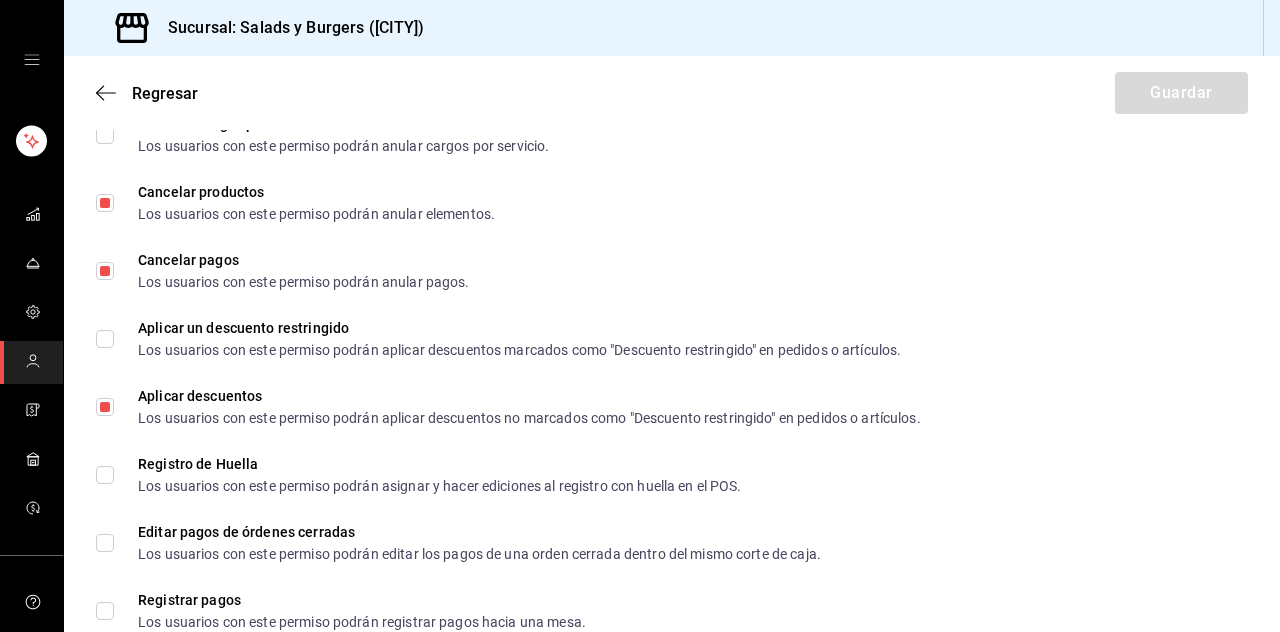 scroll, scrollTop: 2952, scrollLeft: 0, axis: vertical 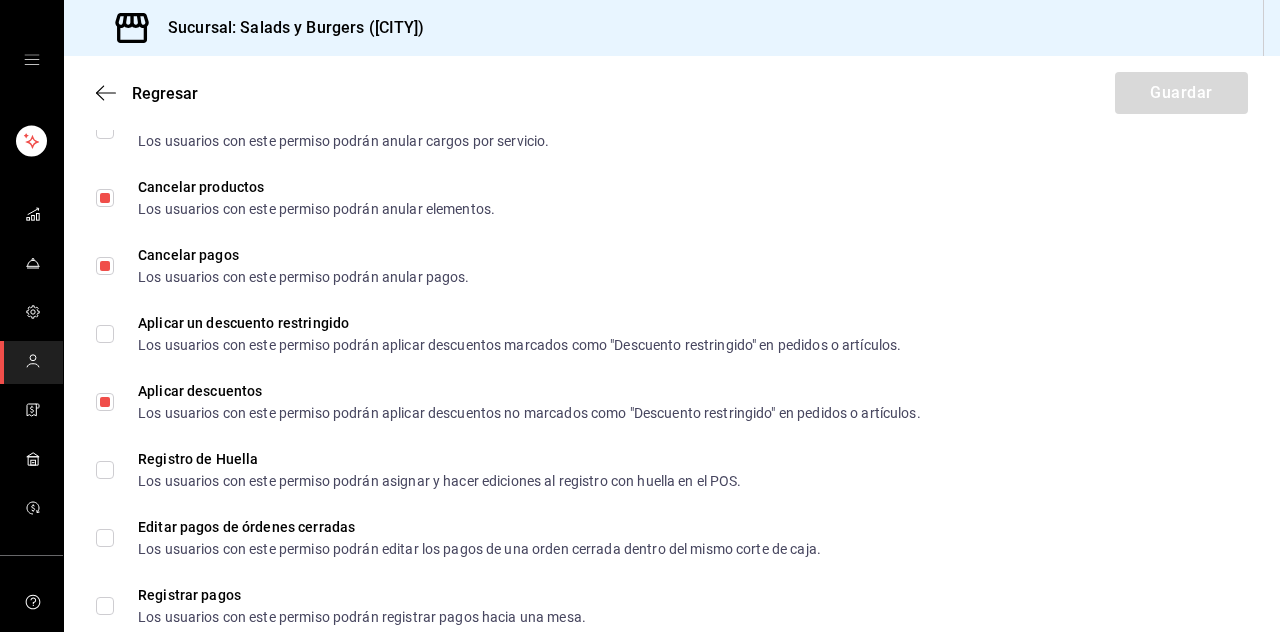 click on "Registro de Huella Los usuarios con este permiso podrán asignar y hacer ediciones al registro con huella en el POS." at bounding box center [105, 470] 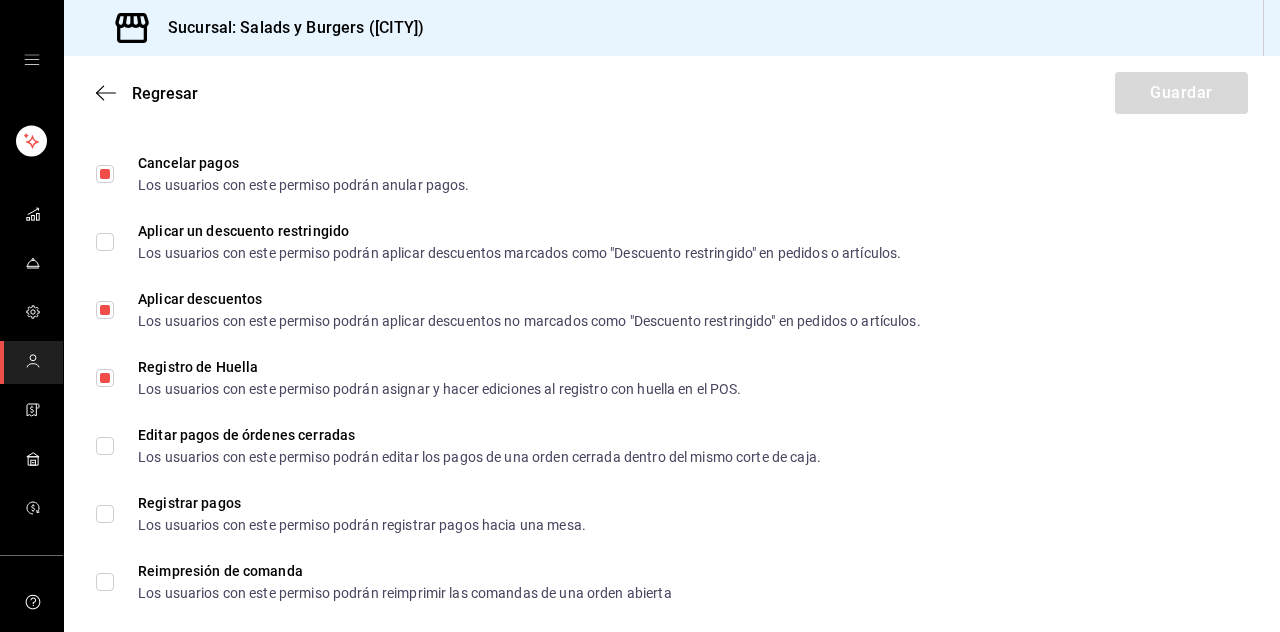 scroll, scrollTop: 3049, scrollLeft: 0, axis: vertical 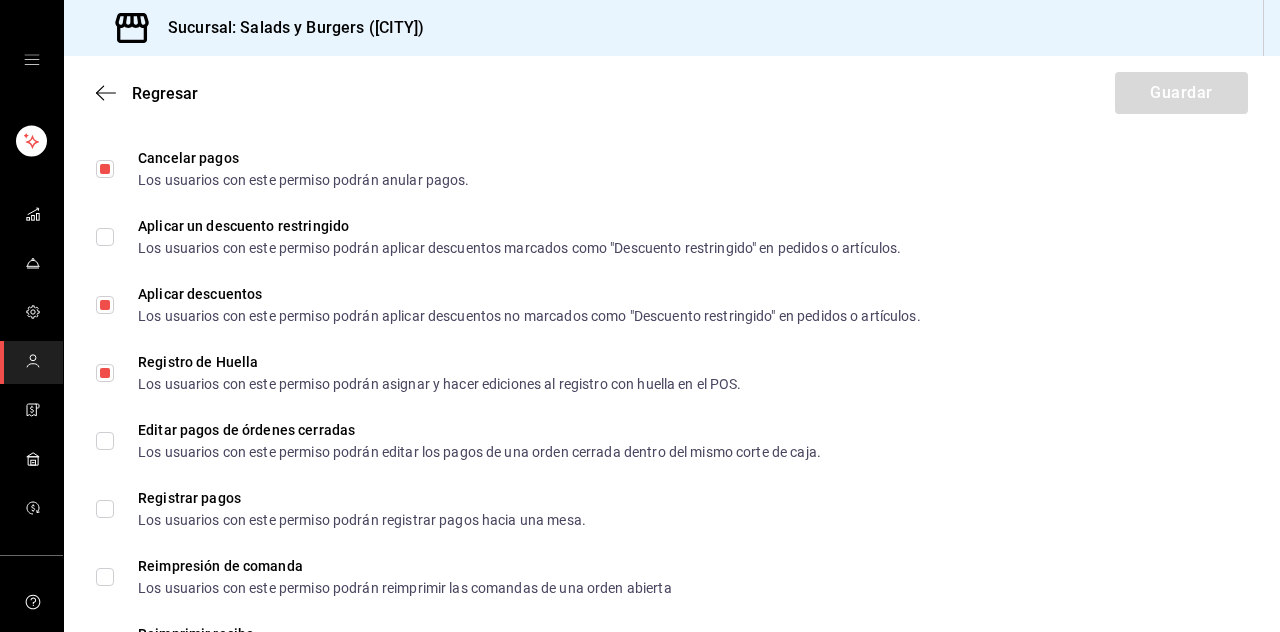 click on "Registrar pagos Los usuarios con este permiso podrán registrar pagos hacia una mesa." at bounding box center (105, 509) 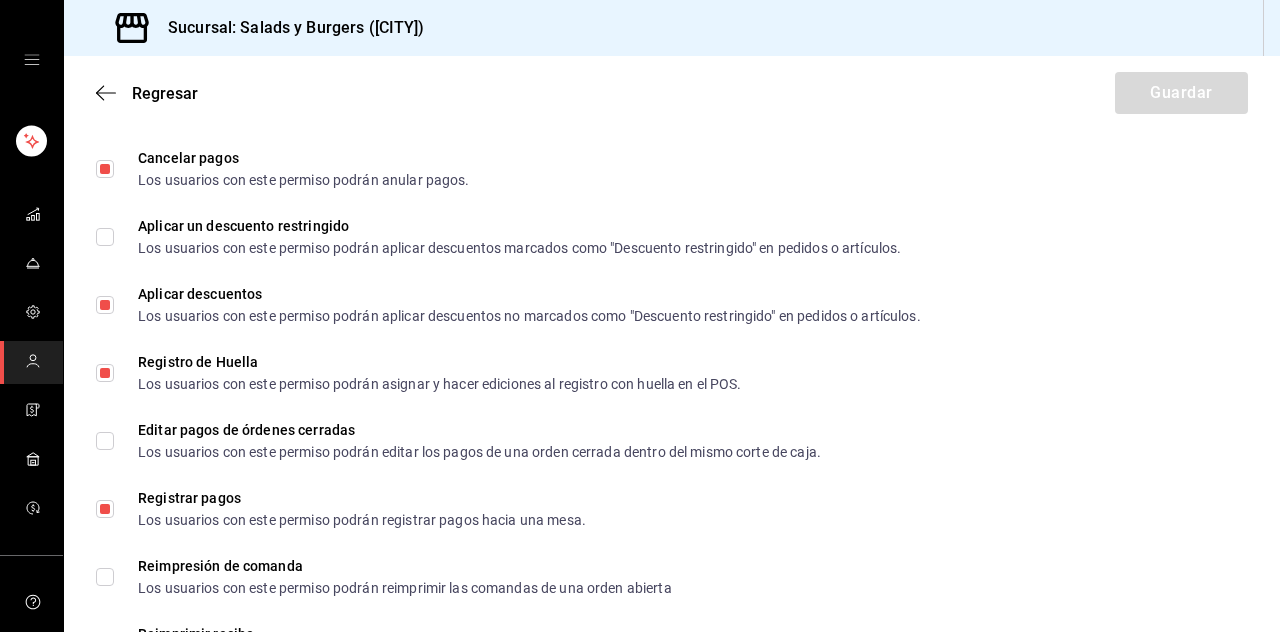 click on "Reimpresión de comanda Los usuarios con este permiso podrán reimprimir las comandas de una orden abierta" at bounding box center [105, 577] 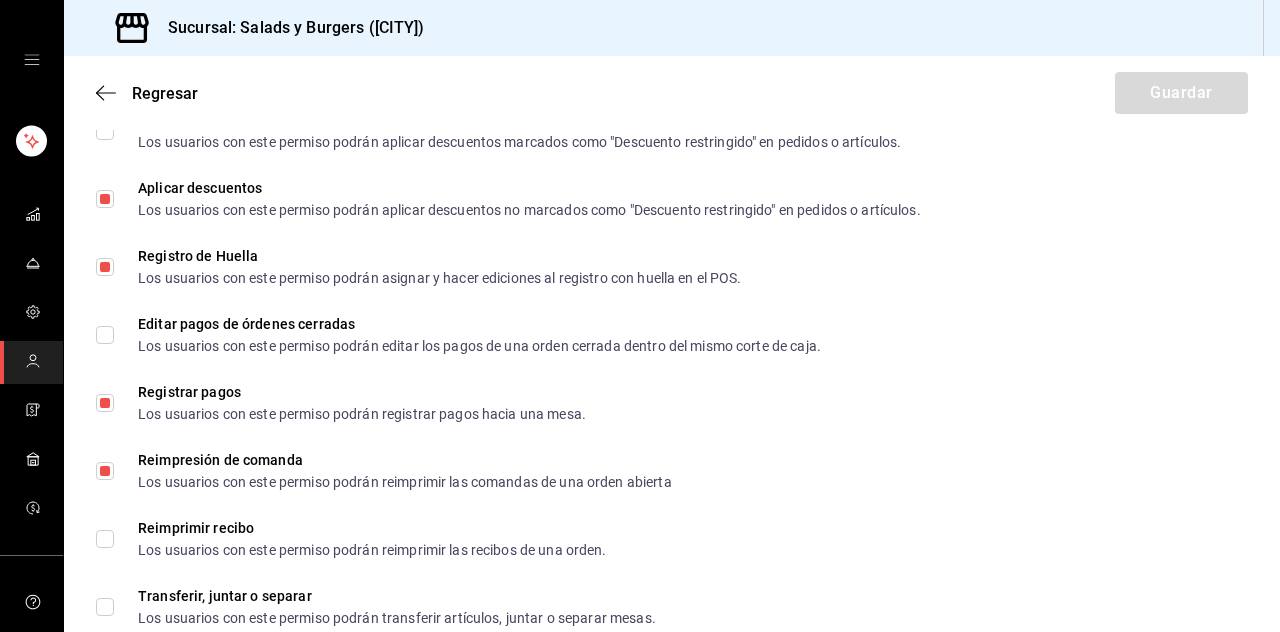scroll, scrollTop: 3160, scrollLeft: 0, axis: vertical 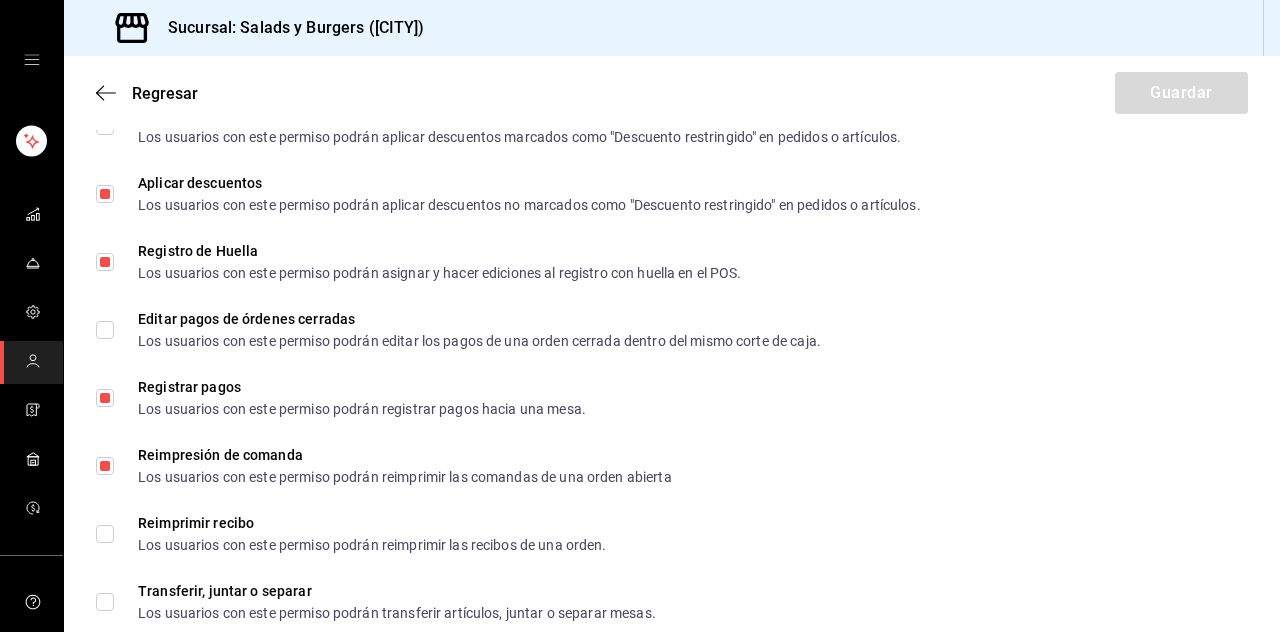 click on "Reimprimir recibo Los usuarios con este permiso podrán reimprimir las recibos de una orden." at bounding box center [105, 534] 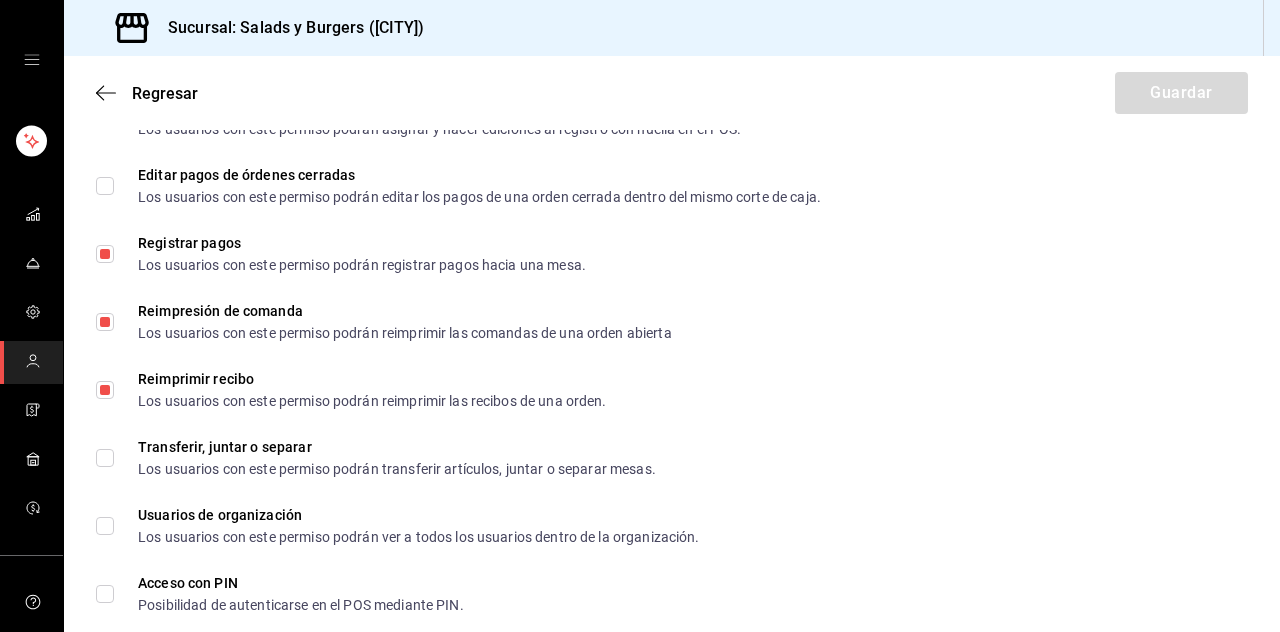 scroll, scrollTop: 3306, scrollLeft: 0, axis: vertical 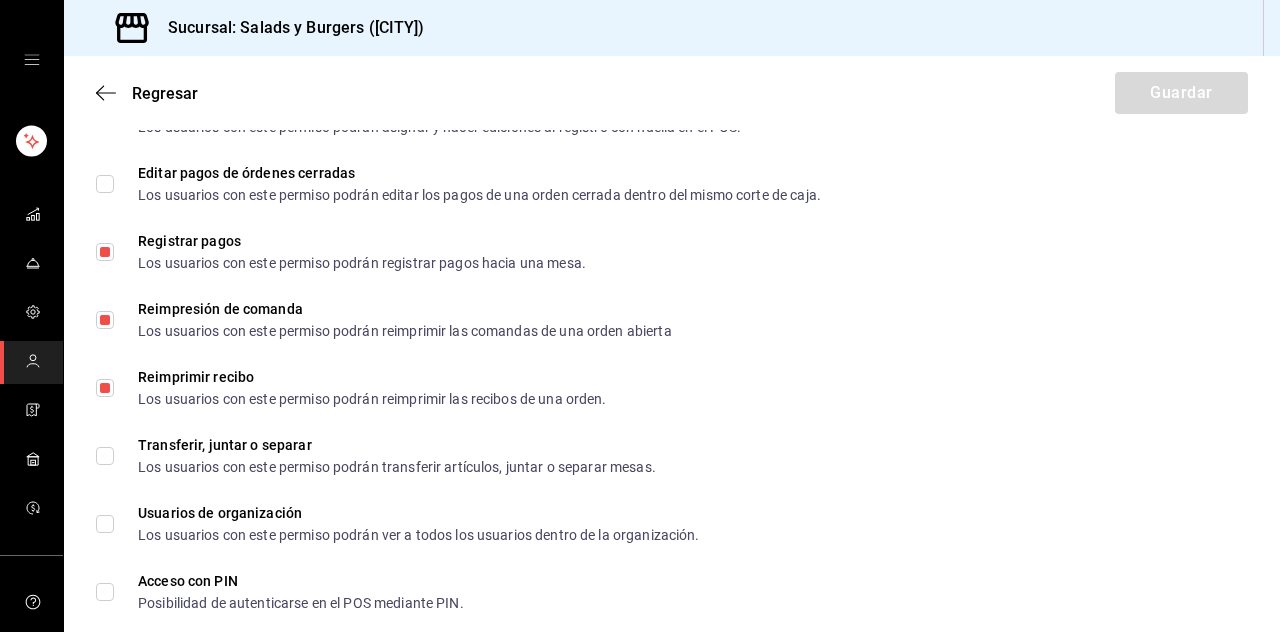click on "Usuarios de organización Los usuarios con este permiso podrán ver a todos los usuarios dentro de la organización." at bounding box center [105, 524] 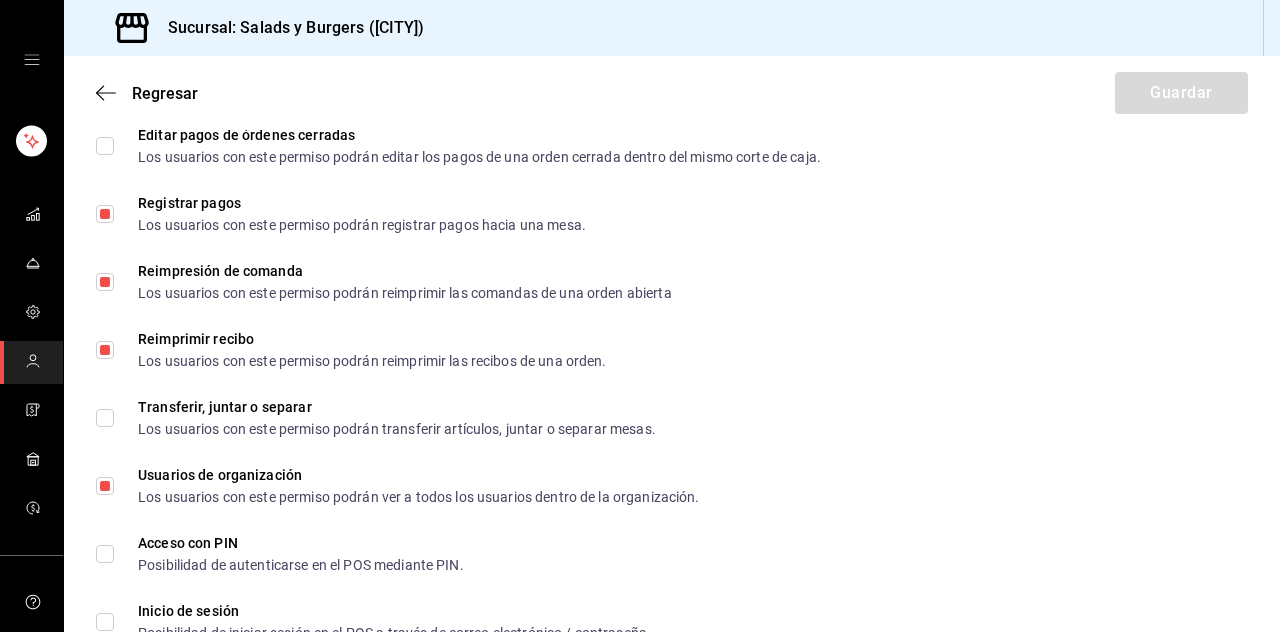scroll, scrollTop: 3380, scrollLeft: 0, axis: vertical 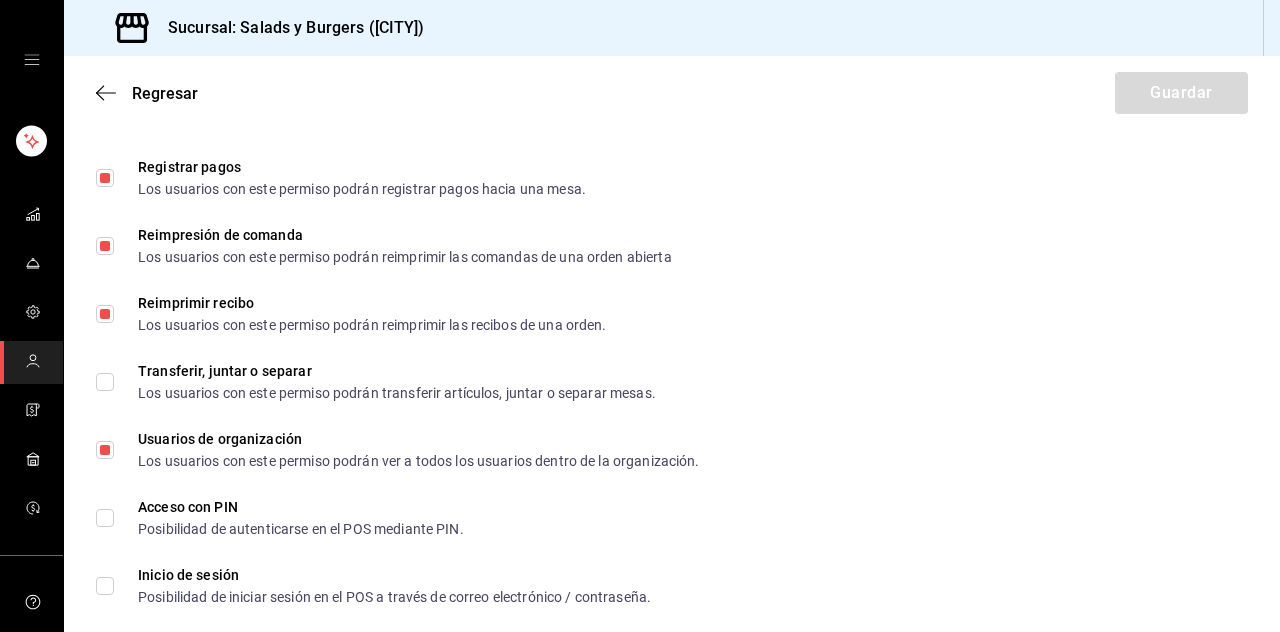 click on "Acceso con PIN Posibilidad de autenticarse en el POS mediante PIN." at bounding box center [105, 518] 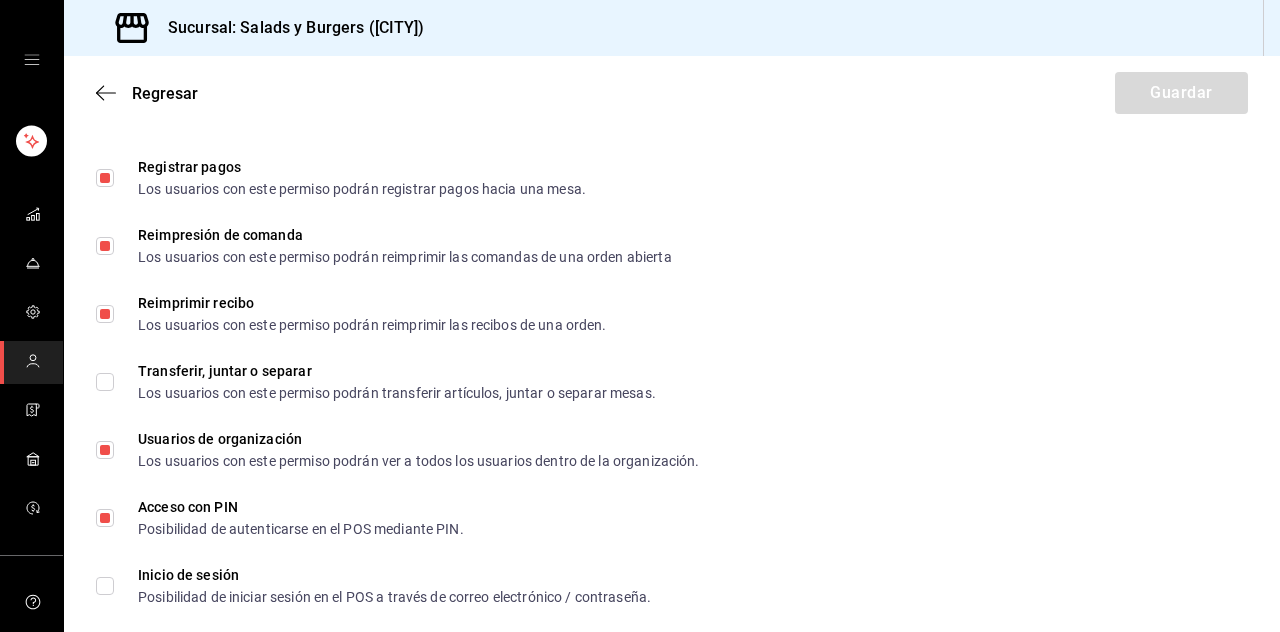 click on "Inicio de sesión Posibilidad de iniciar sesión en el POS a través de correo electrónico / contraseña." at bounding box center (105, 586) 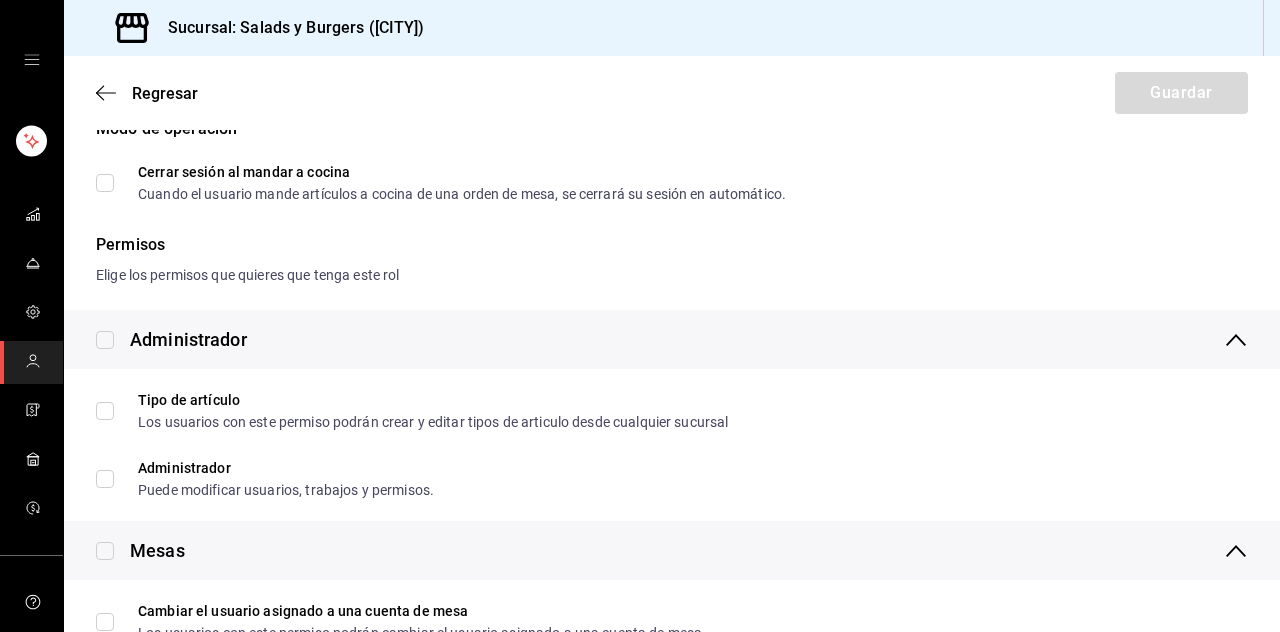 scroll, scrollTop: 0, scrollLeft: 0, axis: both 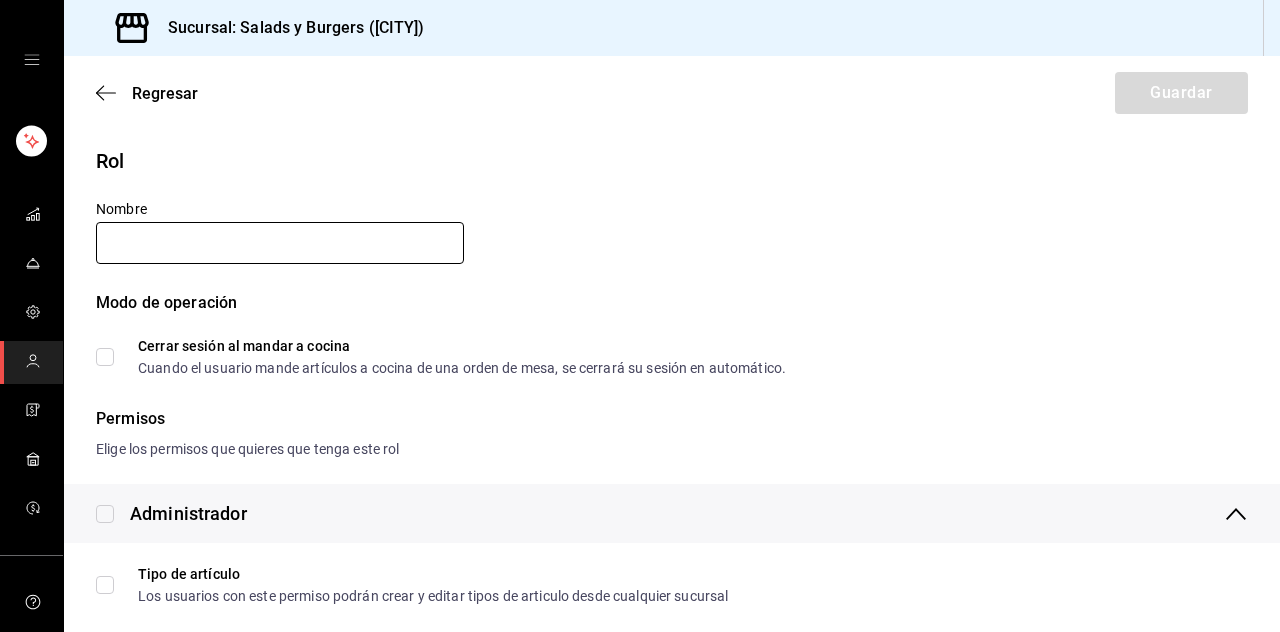 click at bounding box center [280, 243] 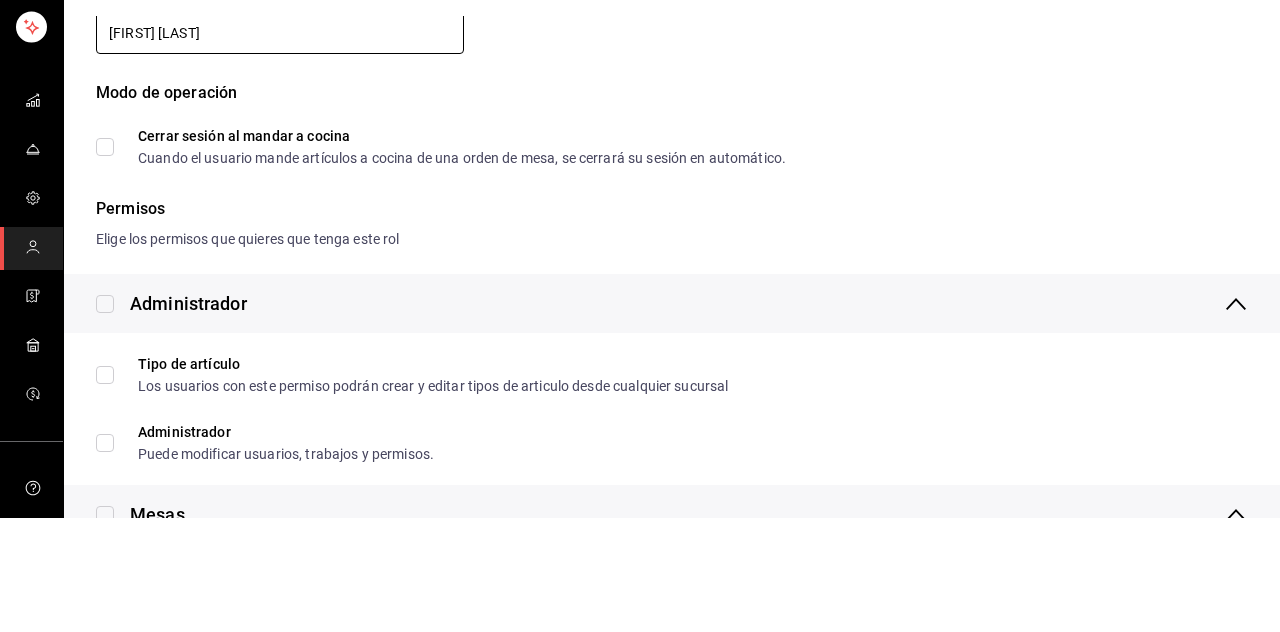 scroll, scrollTop: 0, scrollLeft: 0, axis: both 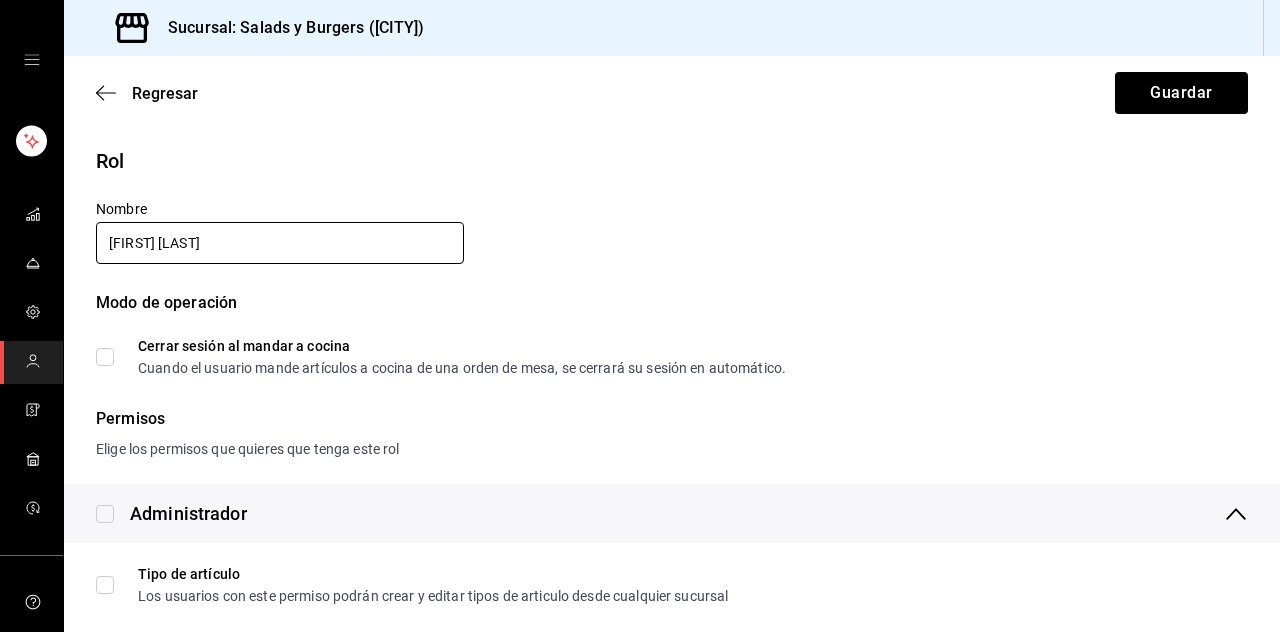 type on "[FIRST] [LAST]" 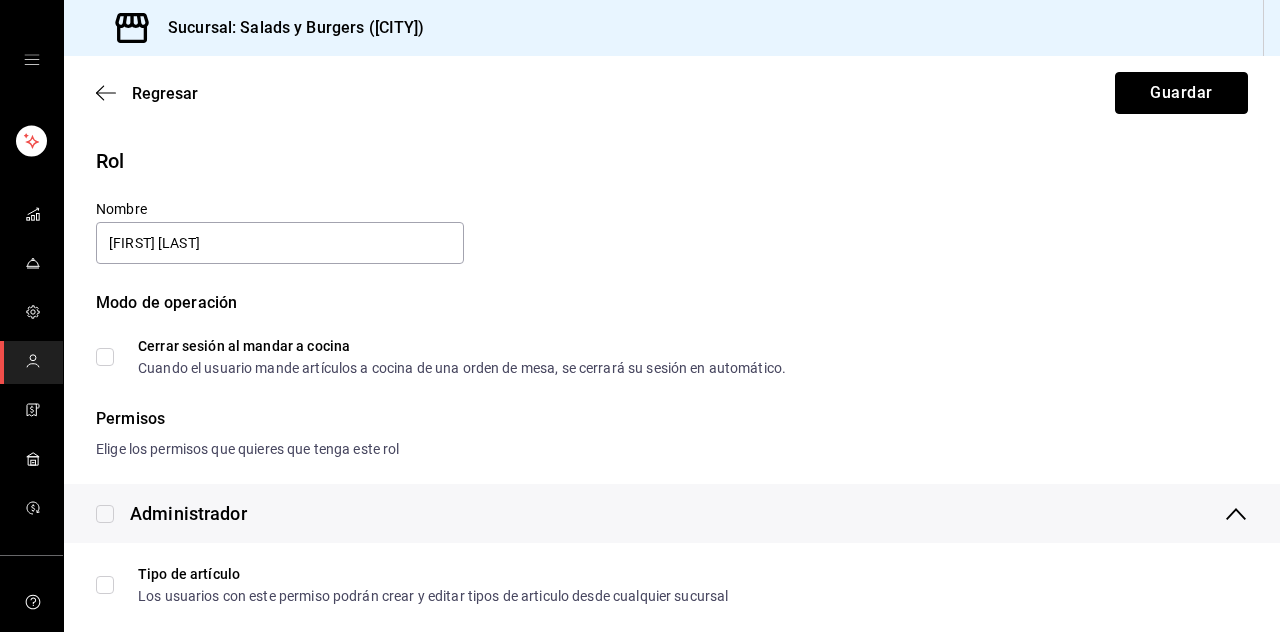 click on "Guardar" at bounding box center (1181, 93) 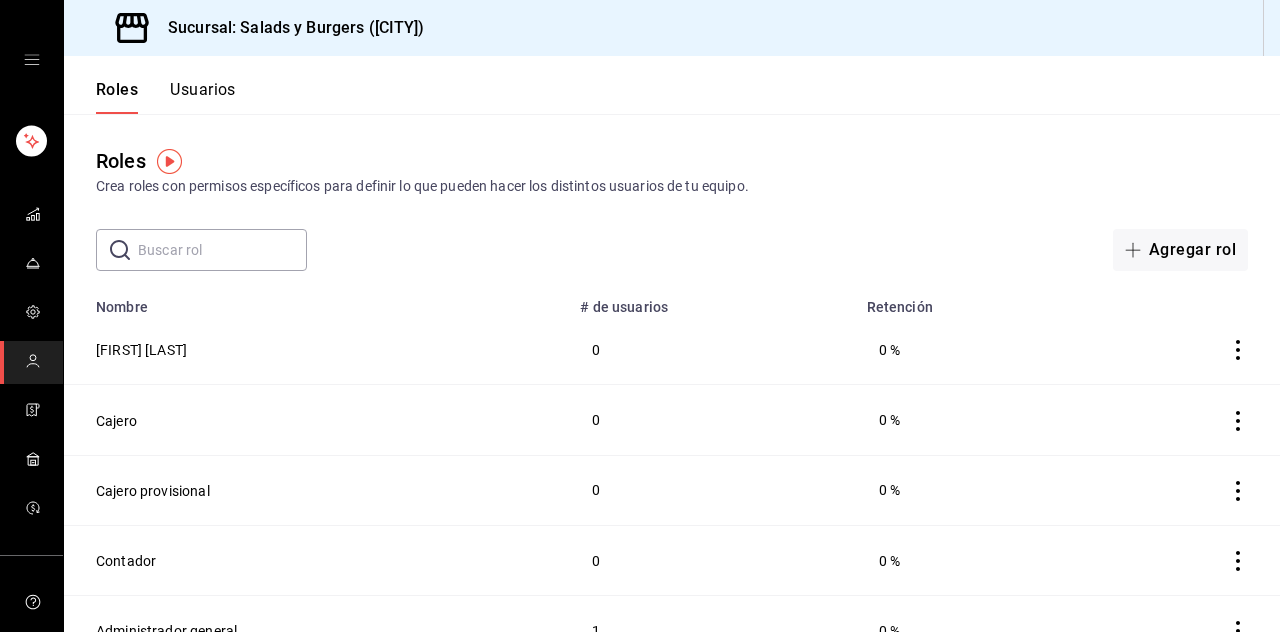 click on "Usuarios" at bounding box center [203, 97] 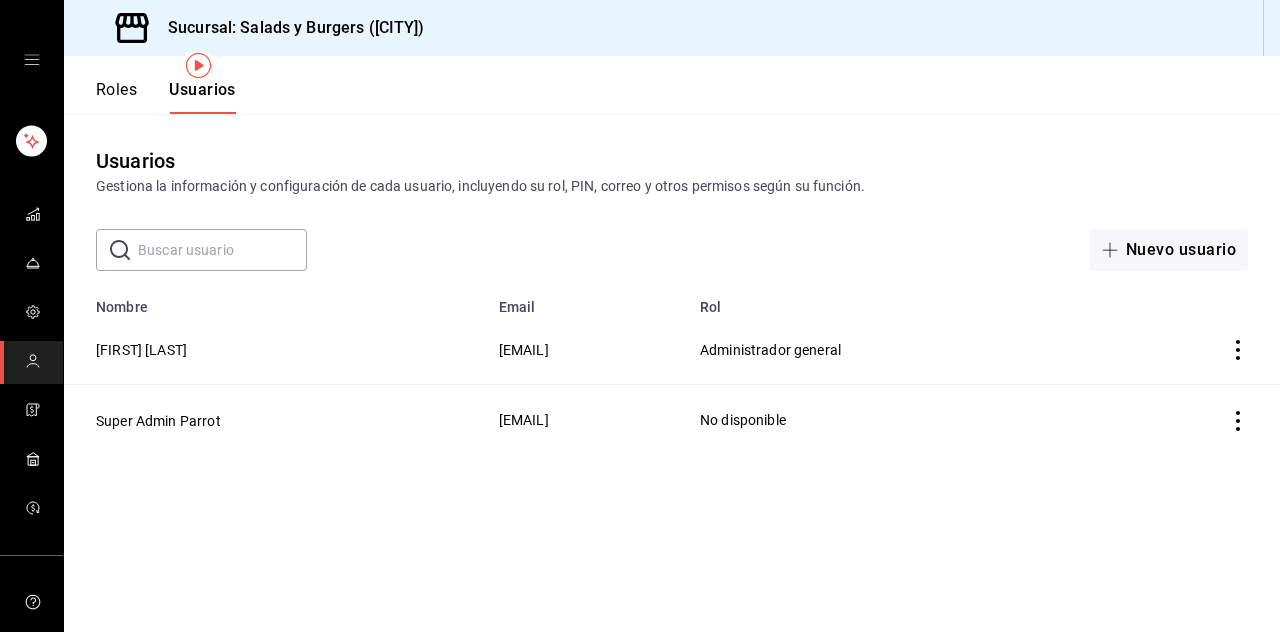 scroll, scrollTop: 0, scrollLeft: 0, axis: both 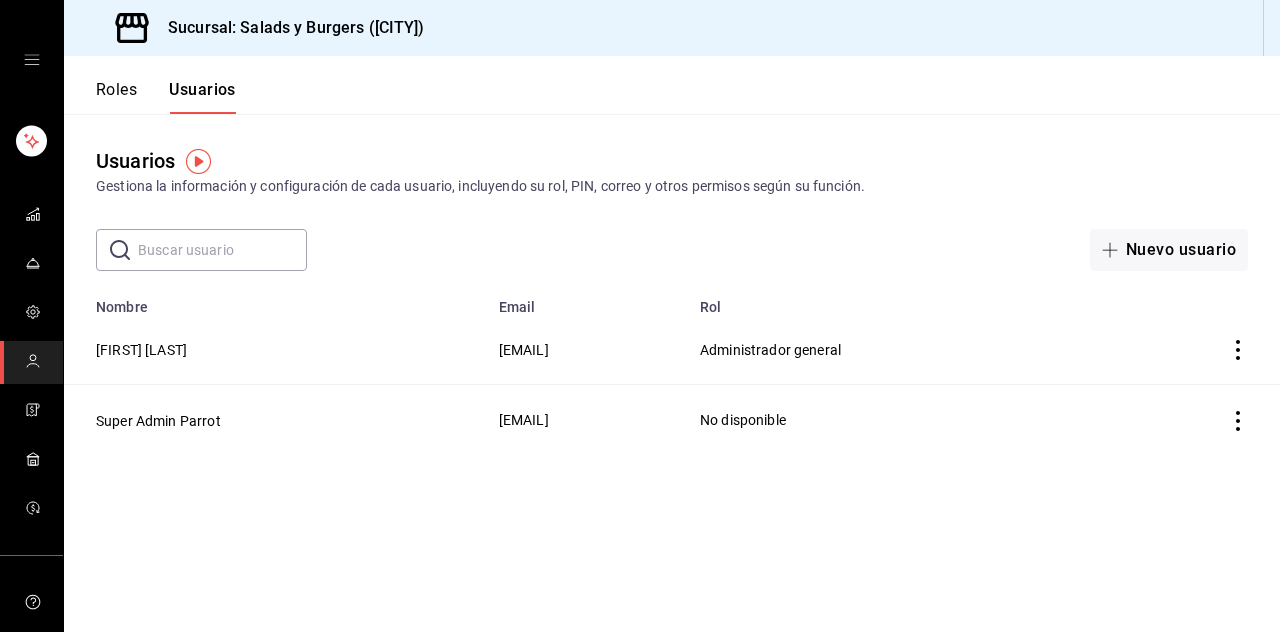 click on "Nuevo usuario" at bounding box center [1169, 250] 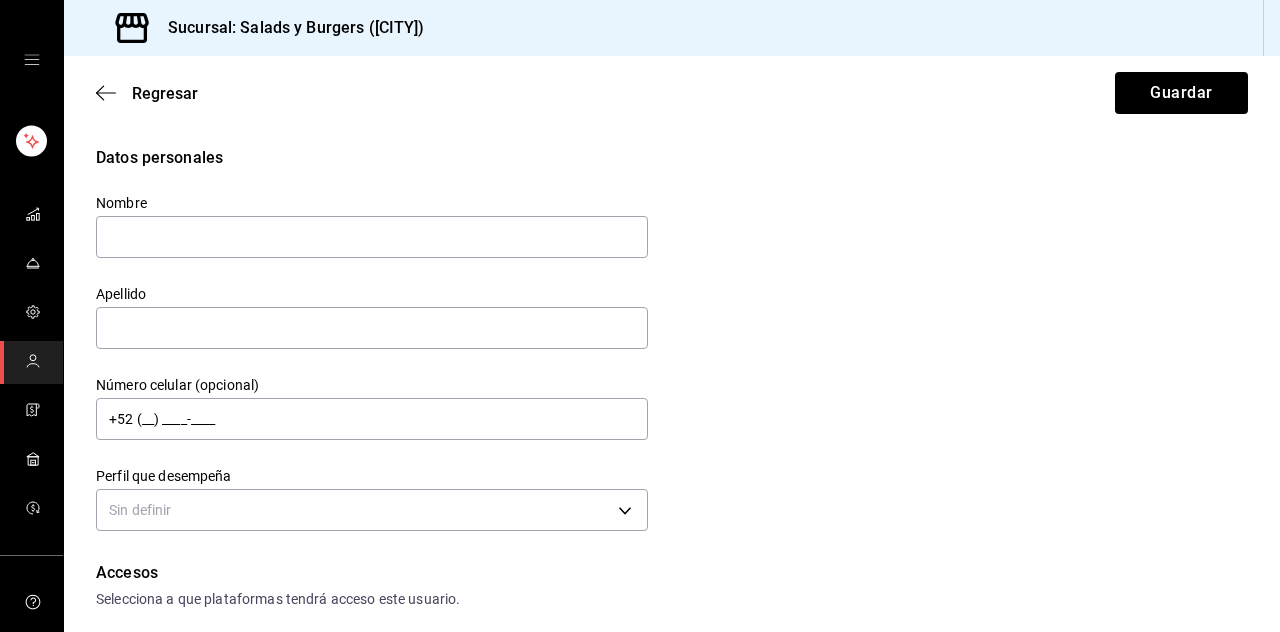click at bounding box center (372, 237) 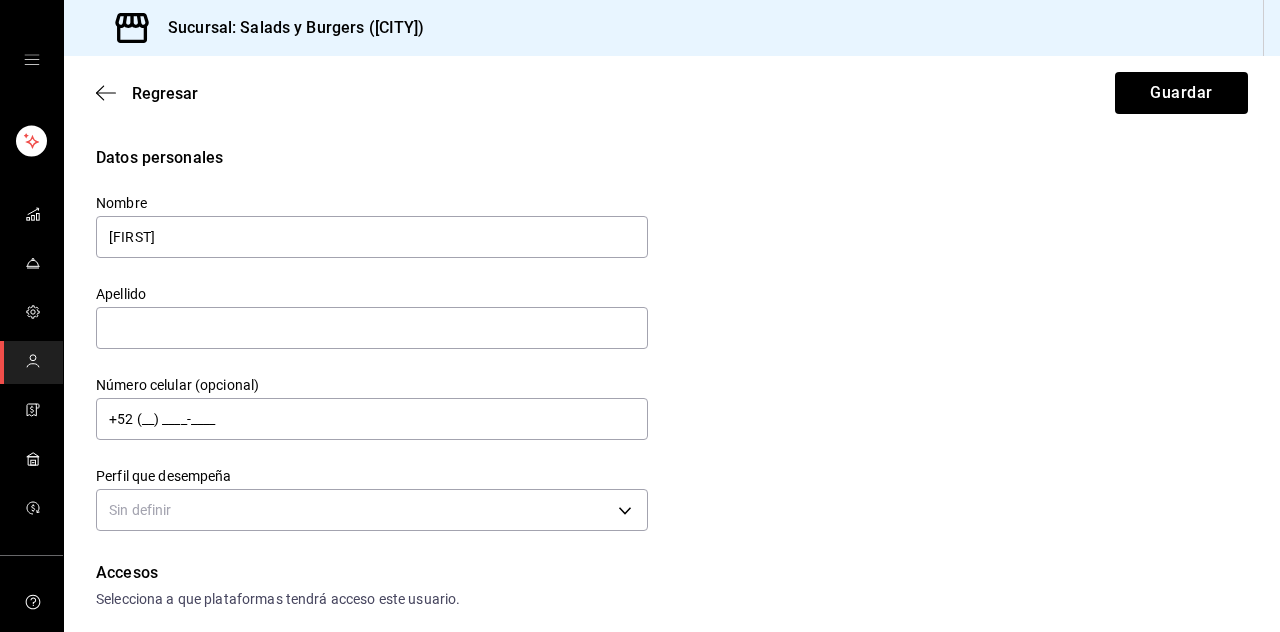 click on "[FIRST]" at bounding box center [372, 237] 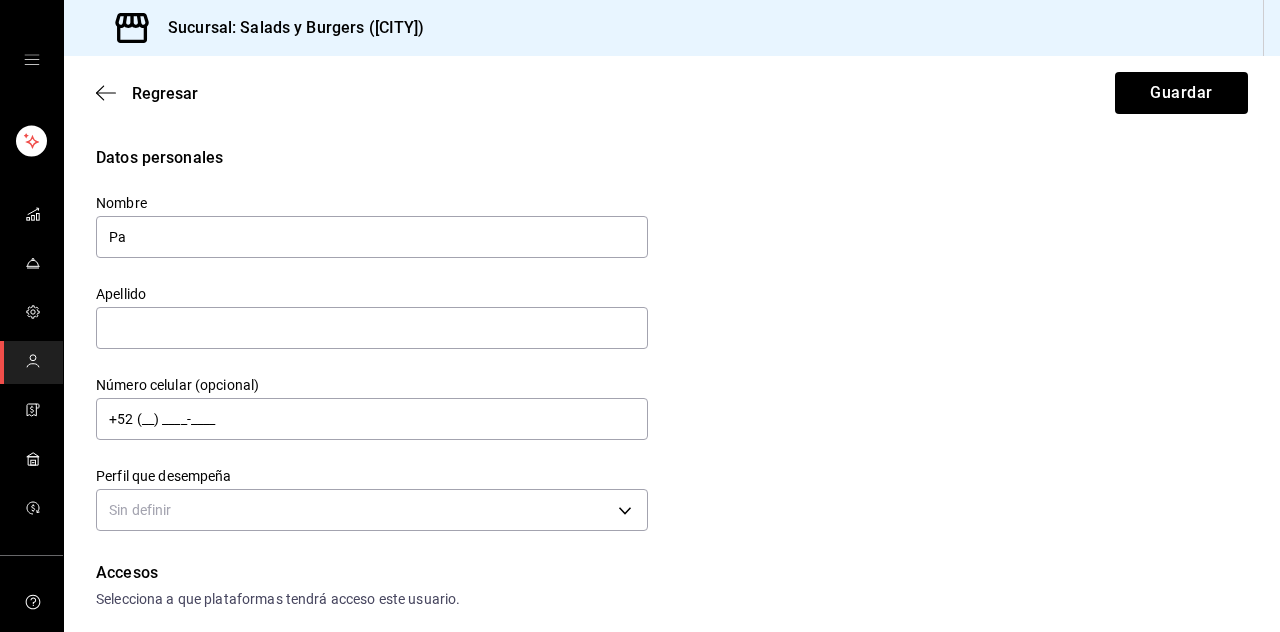 type on "P" 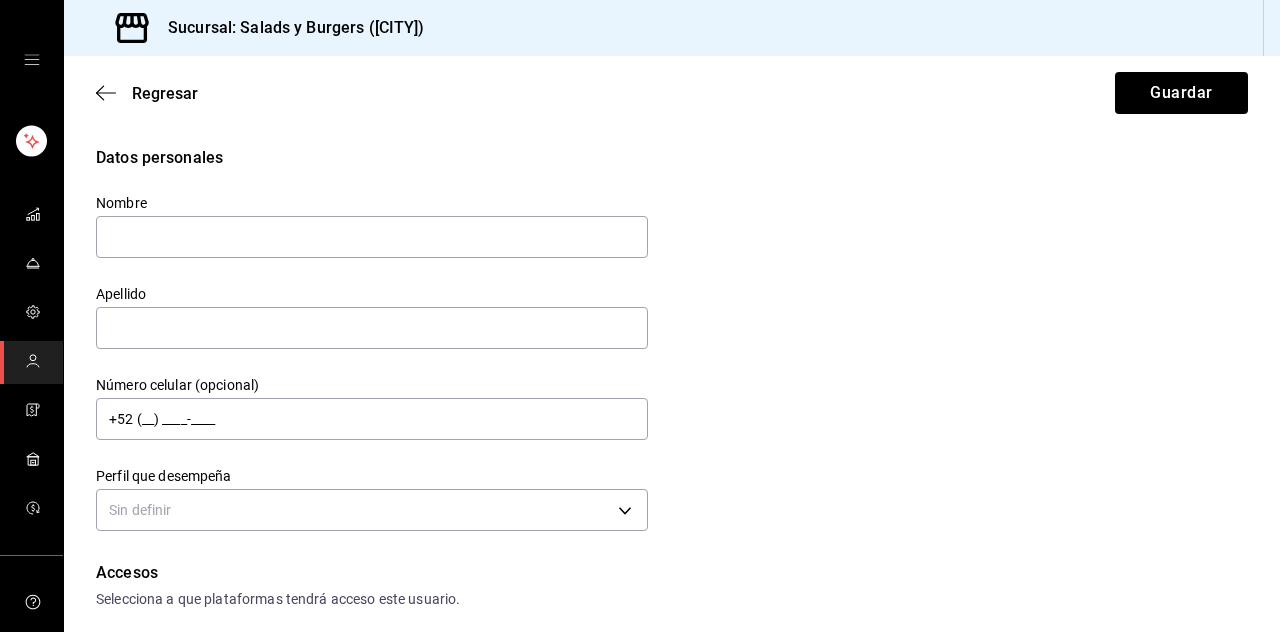 click at bounding box center [372, 237] 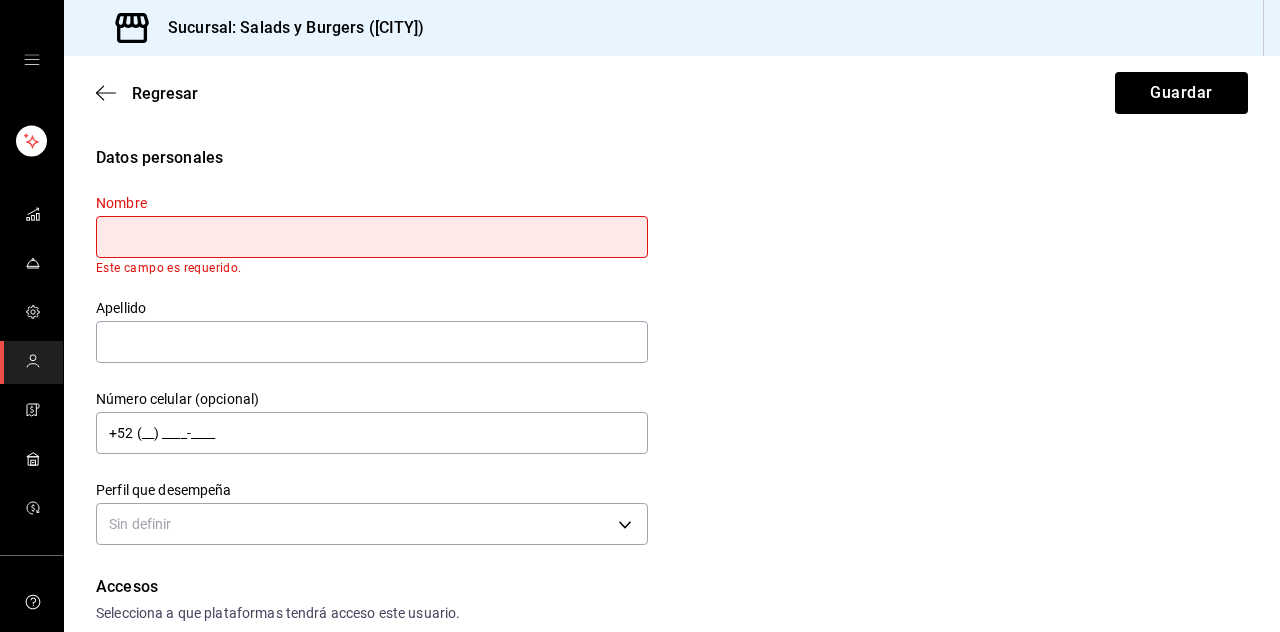click at bounding box center (372, 237) 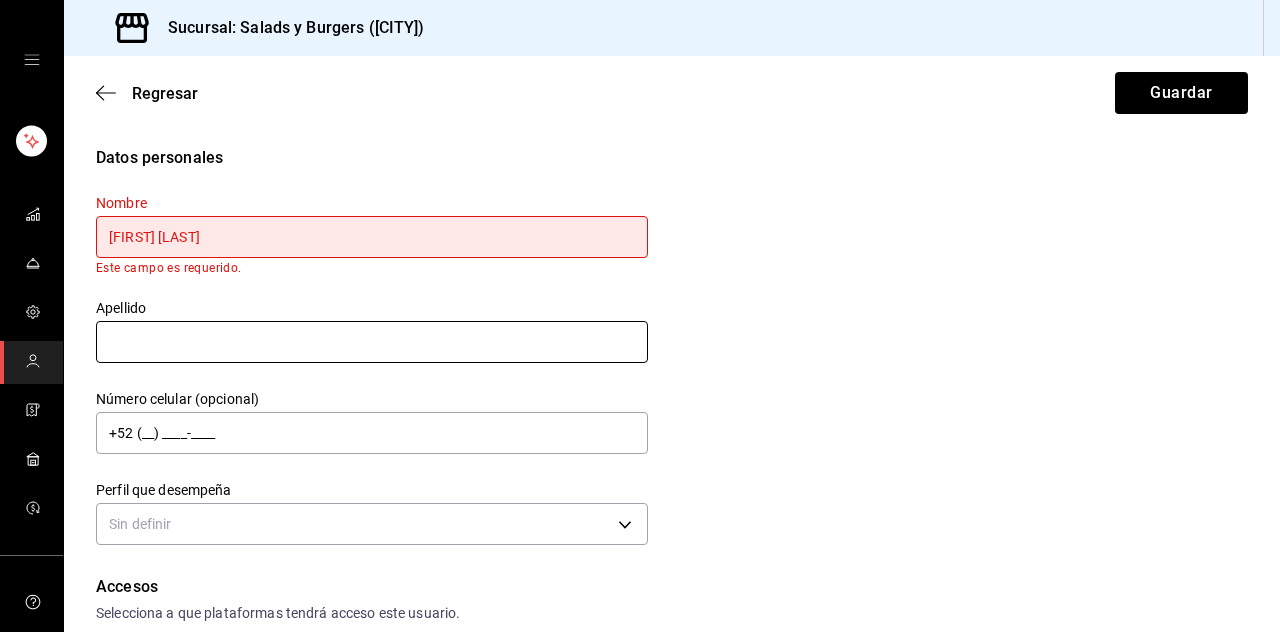 click at bounding box center (372, 342) 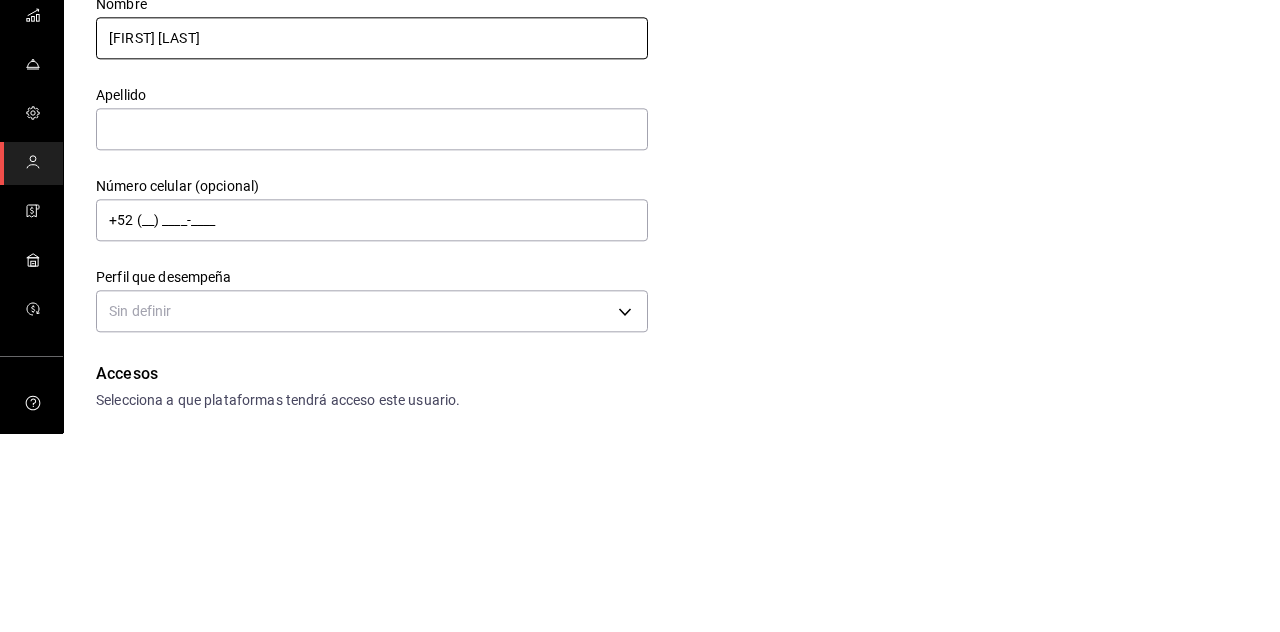 click on "[FIRST] [LAST]" at bounding box center [372, 237] 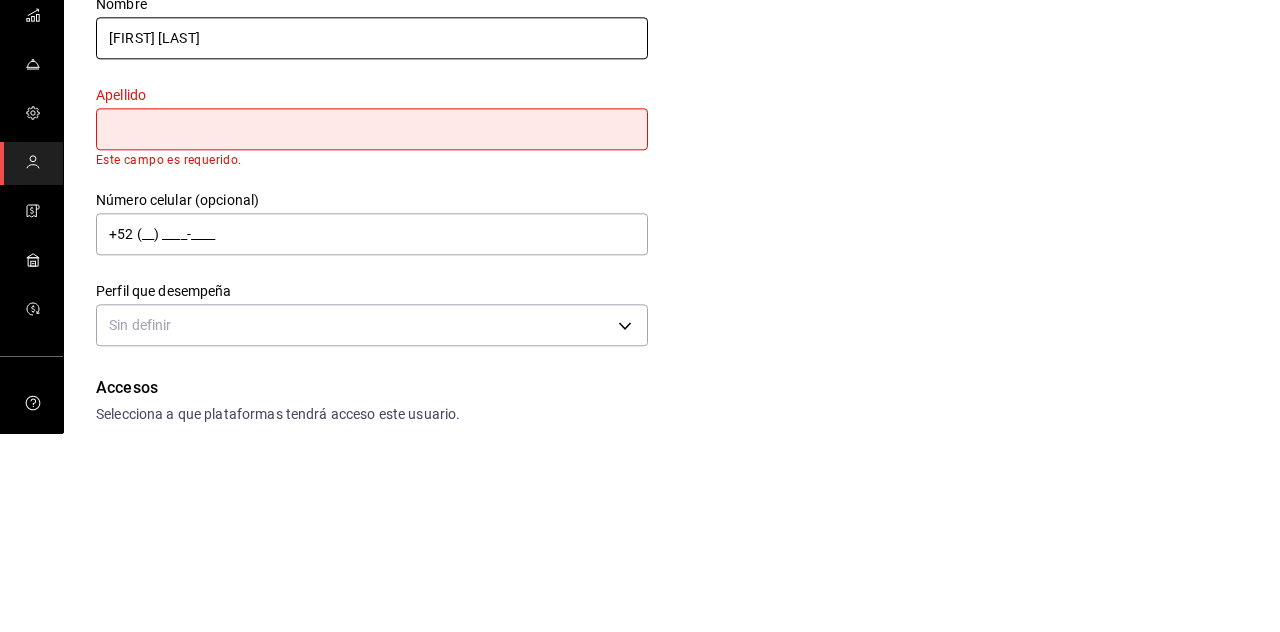 click on "[FIRST] [LAST]" at bounding box center [372, 237] 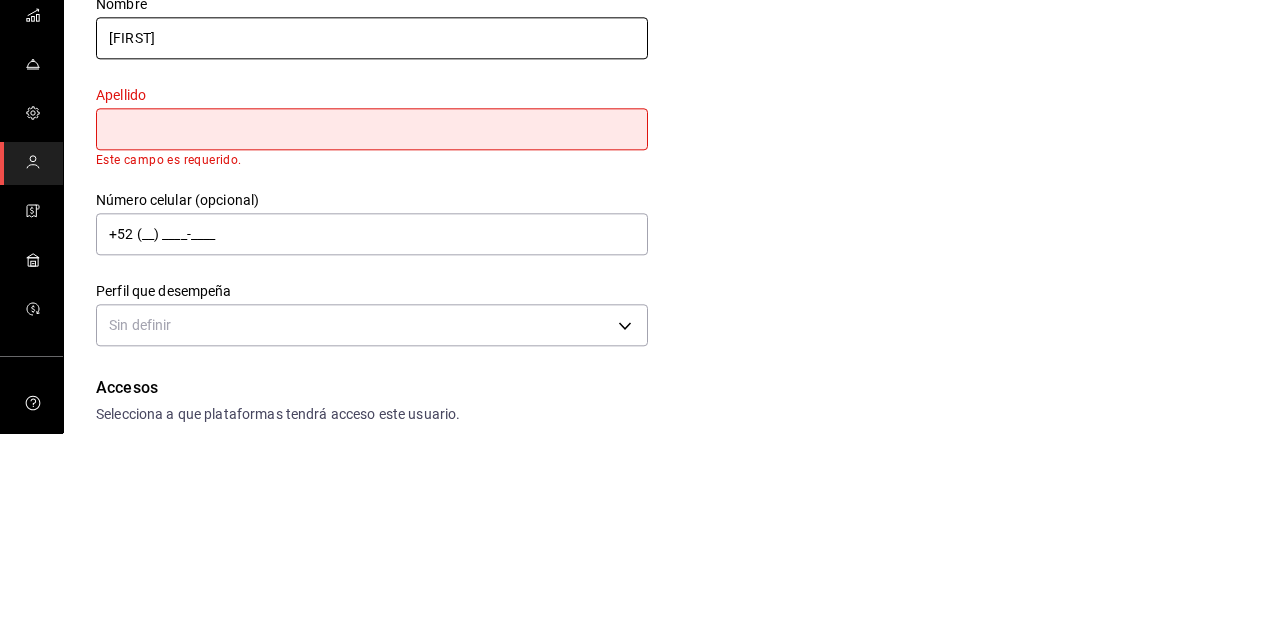 type on "[FIRST]" 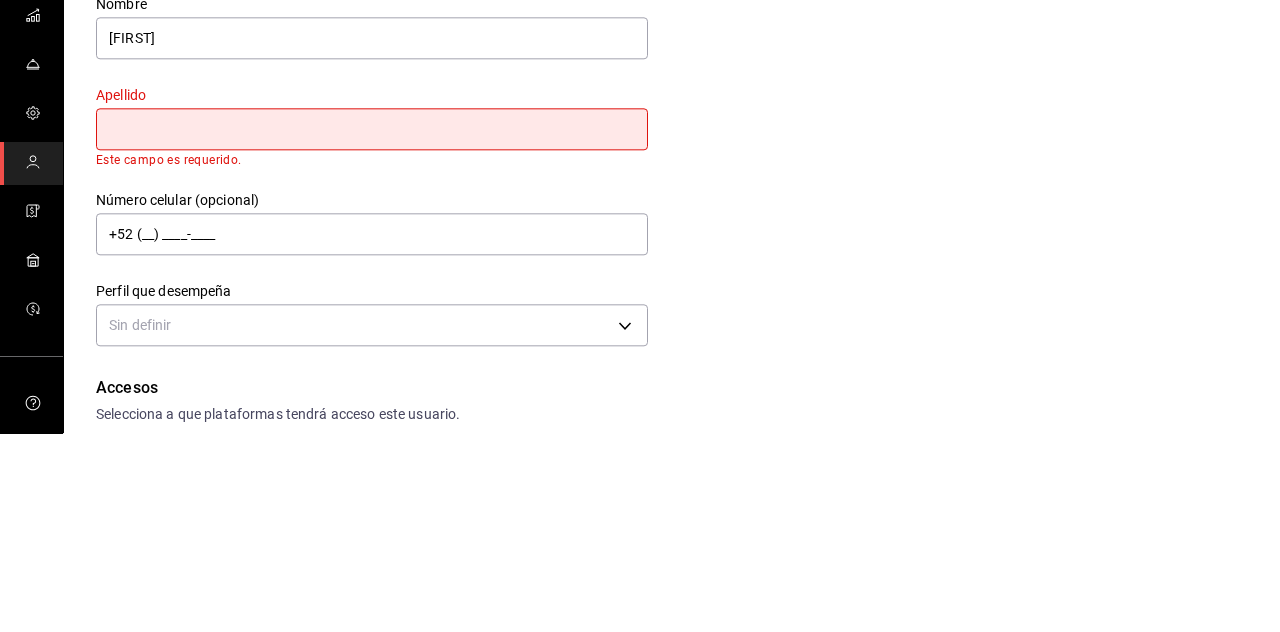 click at bounding box center (372, 328) 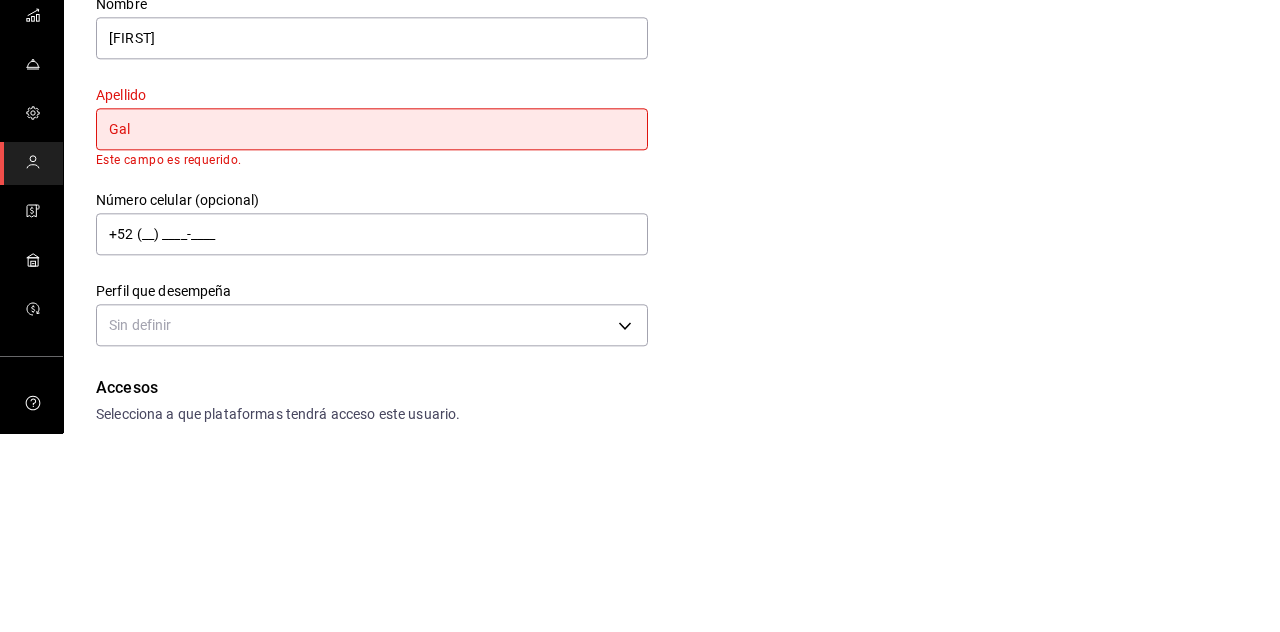 paste on "v" 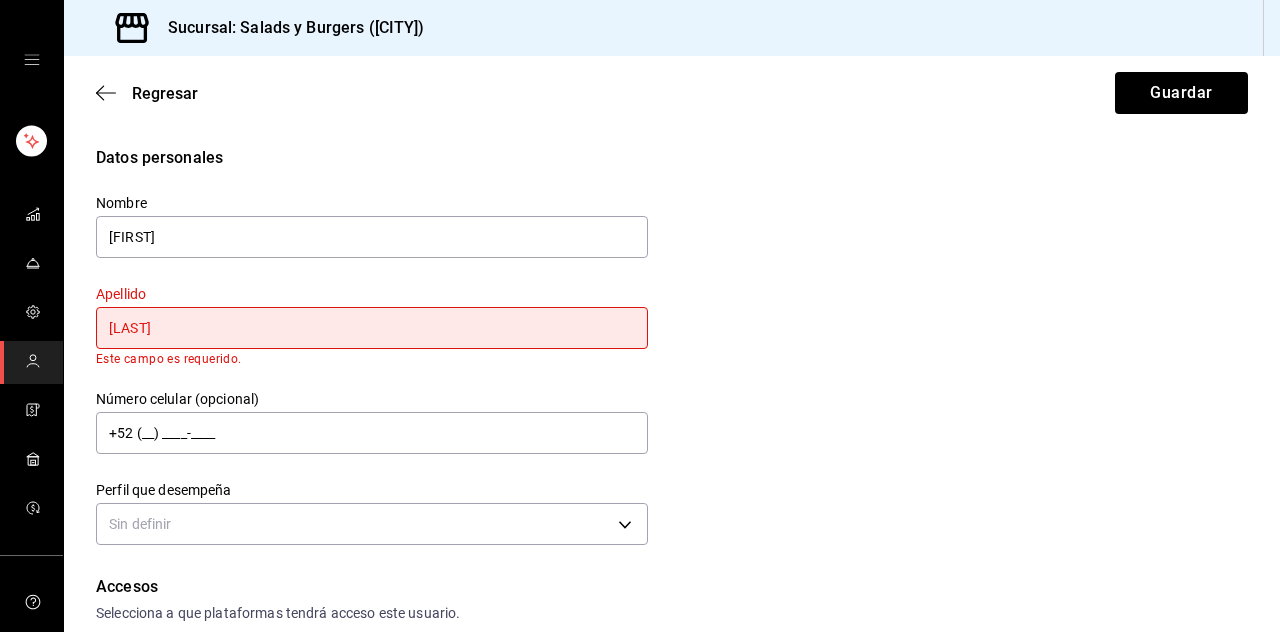 type on "[LAST]" 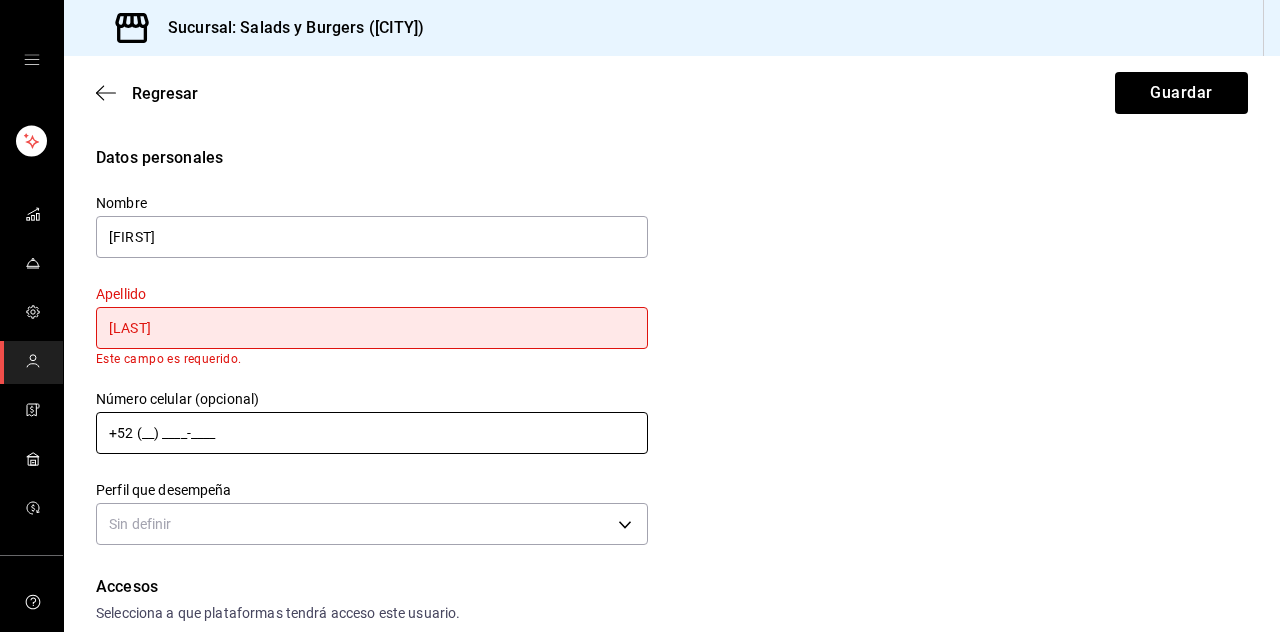 click on "+52 (__) ____-____" at bounding box center [372, 433] 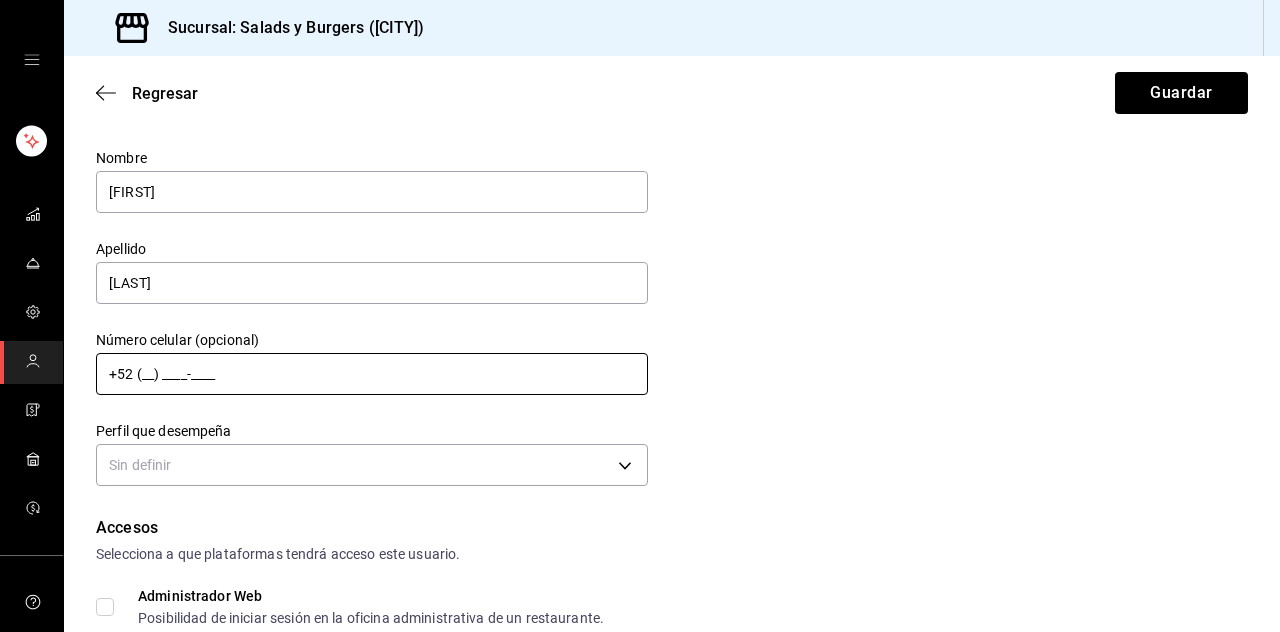 scroll, scrollTop: 50, scrollLeft: 0, axis: vertical 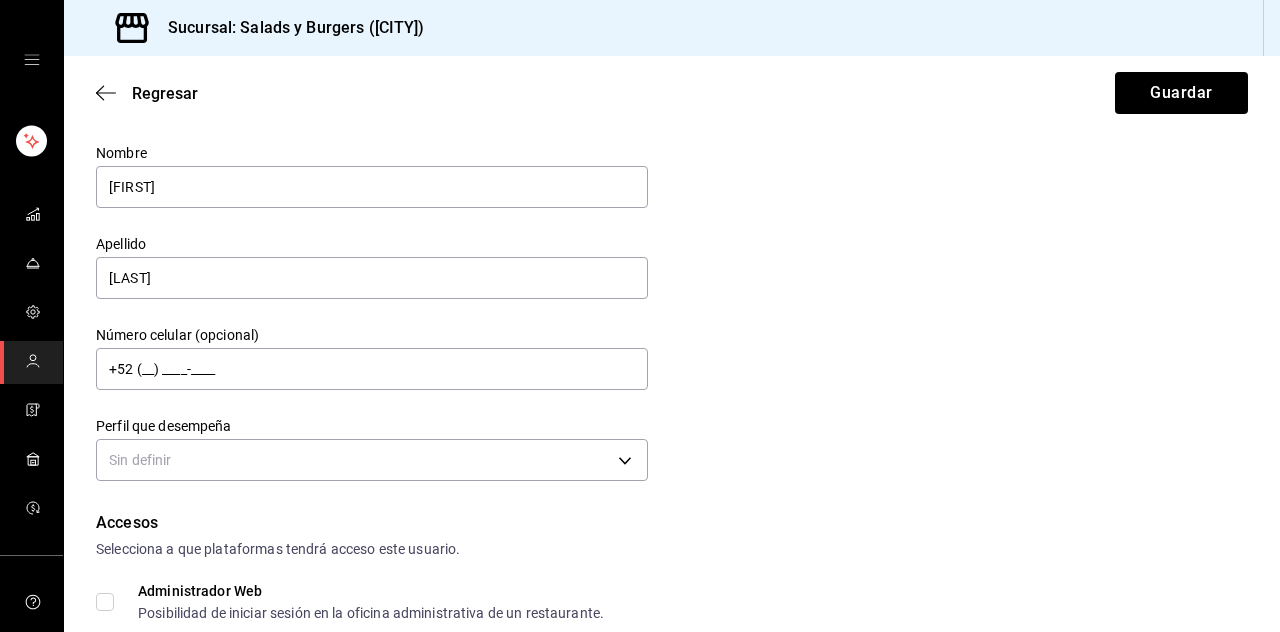 click on "Datos personales Nombre [FIRST] Apellido [LAST] Número celular (opcional) +52 ([PHONE]) ____-____ Perfil que desempeña Sin definir Accesos Selecciona a que plataformas tendrá acceso este usuario. Administrador Web Posibilidad de iniciar sesión en la oficina administrativa de un restaurante.  Acceso al Punto de venta Posibilidad de autenticarse en el POS mediante PIN.  Iniciar sesión en terminal (correo electrónico o QR) Los usuarios podrán iniciar sesión y aceptar términos y condiciones en la terminal. Acceso uso de terminal Los usuarios podrán acceder y utilizar la terminal para visualizar y procesar pagos de sus órdenes. Correo electrónico Se volverá obligatorio al tener ciertos accesos activados. Contraseña Contraseña Repetir contraseña Repetir contraseña PIN Validar PIN ​ Generar PIN automático Notificaciones Selecciona que notificaciones quieres que reciba este usuario. Corte de Caja Plan de Suscripción Depósitos y Estados de cuenta Pay" at bounding box center (640, 316) 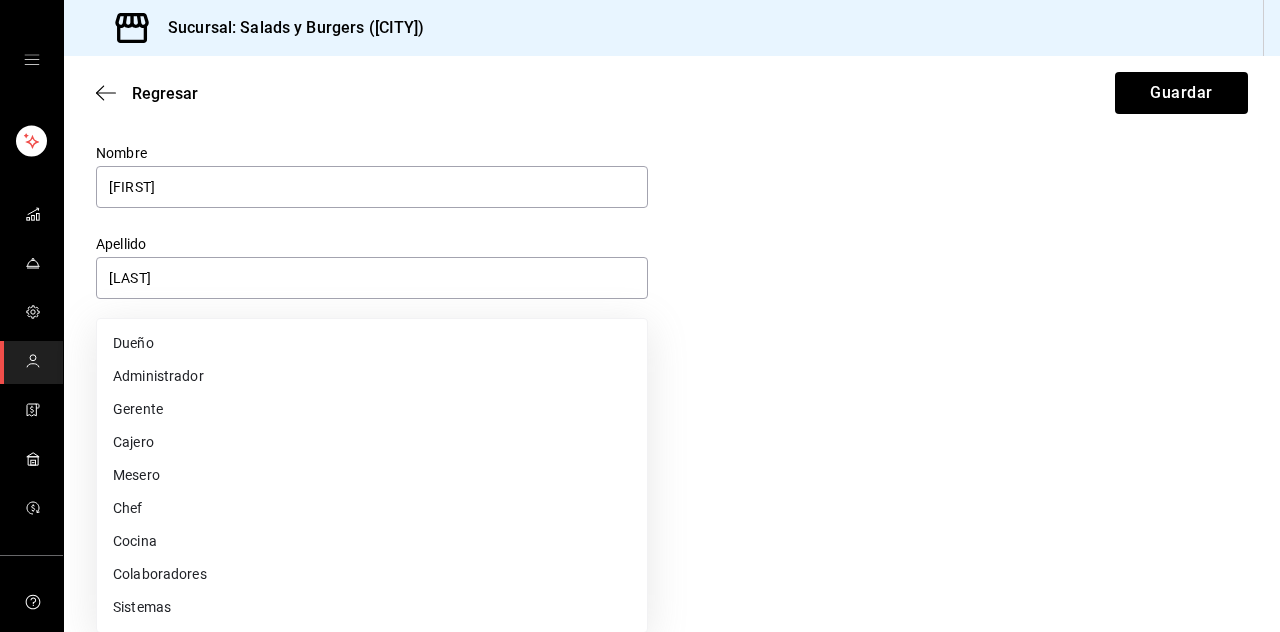 click on "Cajero" at bounding box center (372, 442) 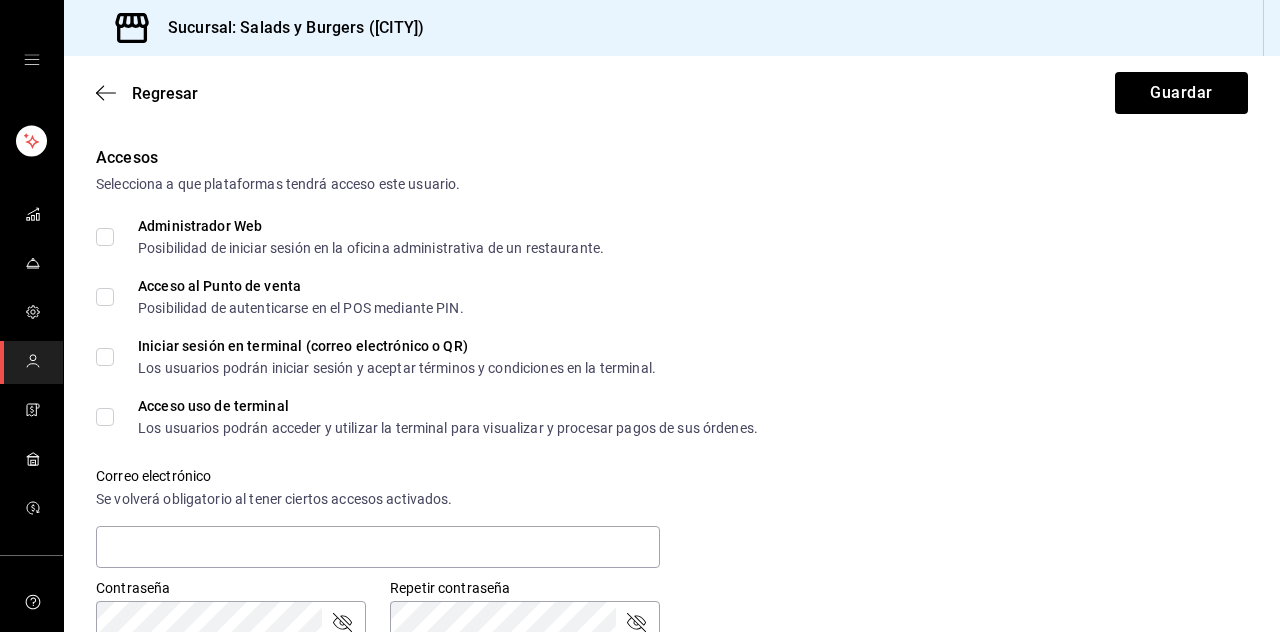 scroll, scrollTop: 414, scrollLeft: 0, axis: vertical 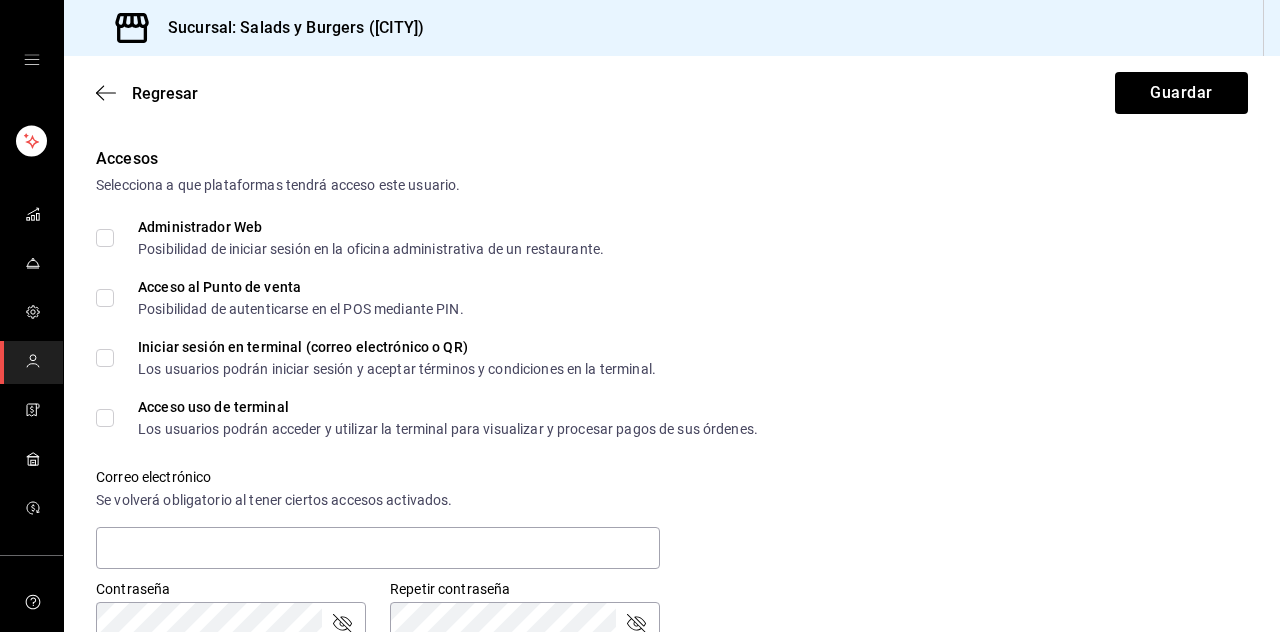 click on "Acceso al Punto de venta Posibilidad de autenticarse en el POS mediante PIN." at bounding box center [105, 298] 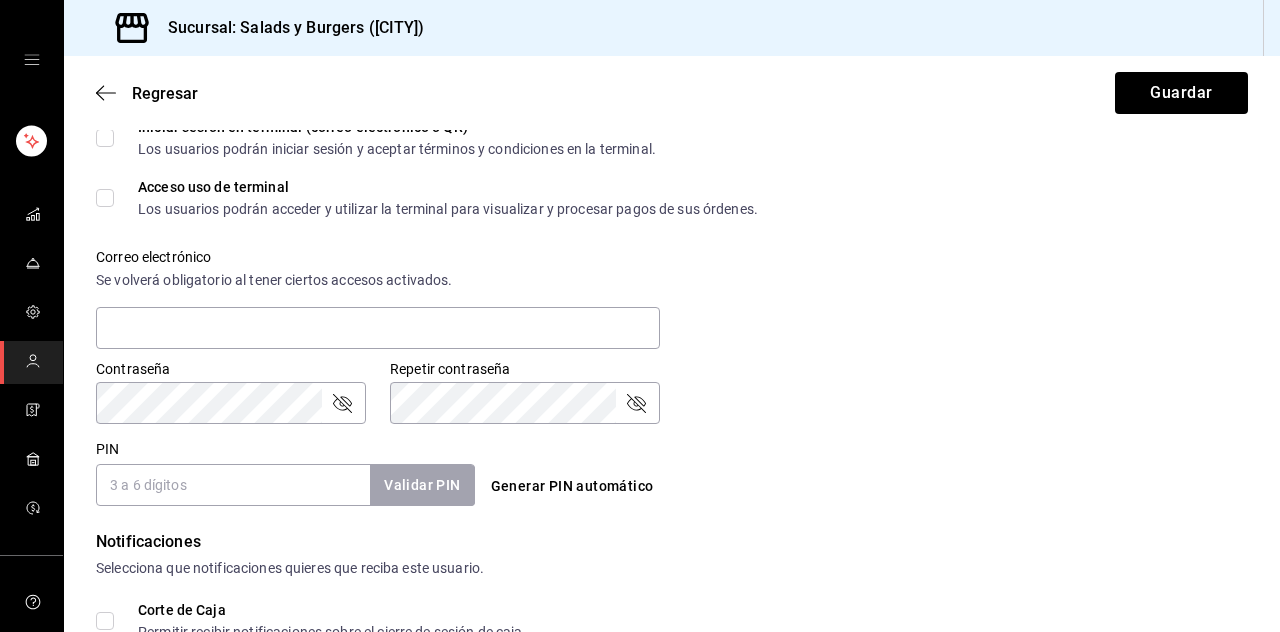 scroll, scrollTop: 637, scrollLeft: 0, axis: vertical 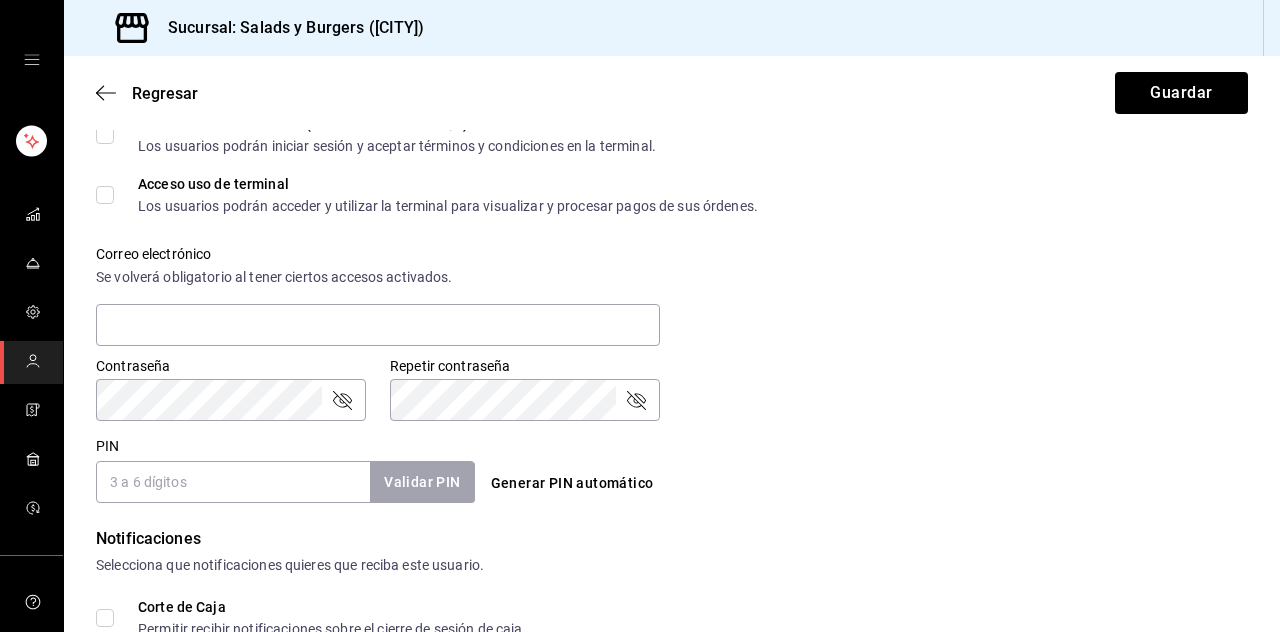 click on "PIN" at bounding box center (233, 482) 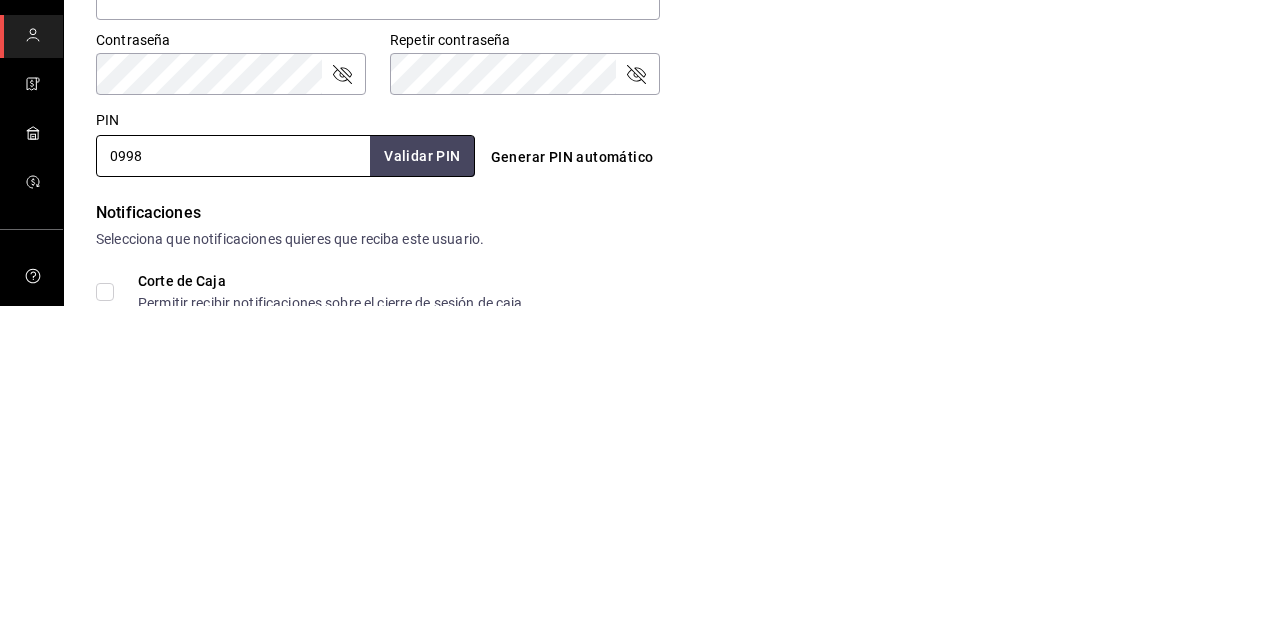 scroll, scrollTop: 2, scrollLeft: 0, axis: vertical 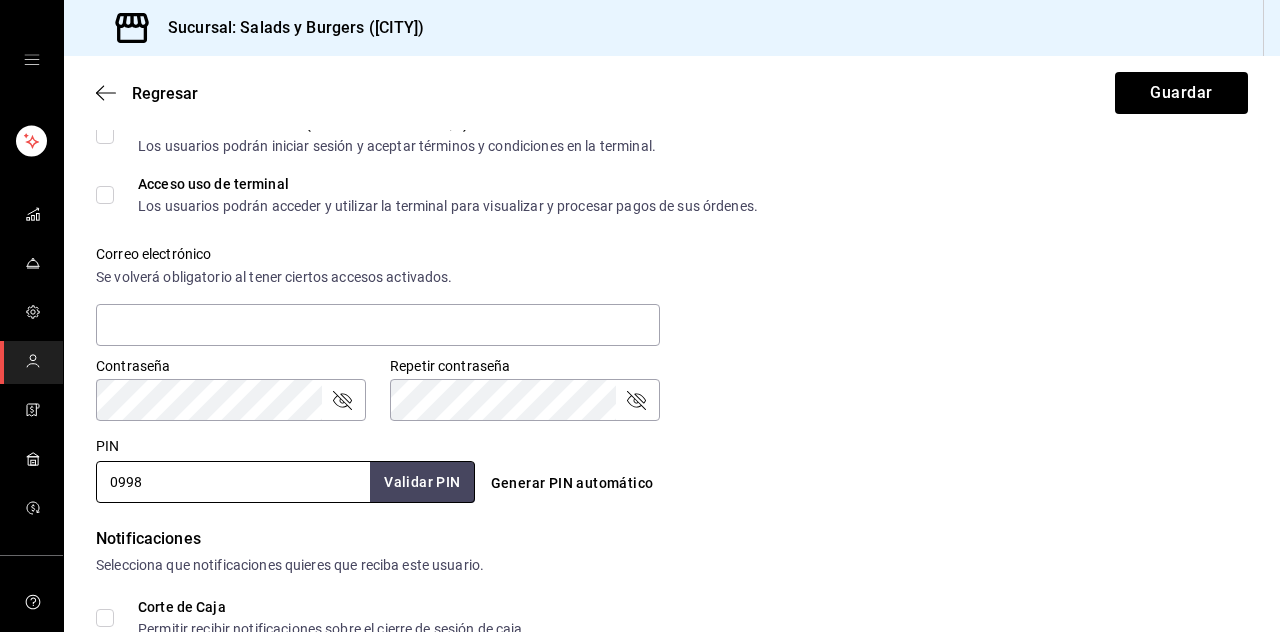 type on "0998" 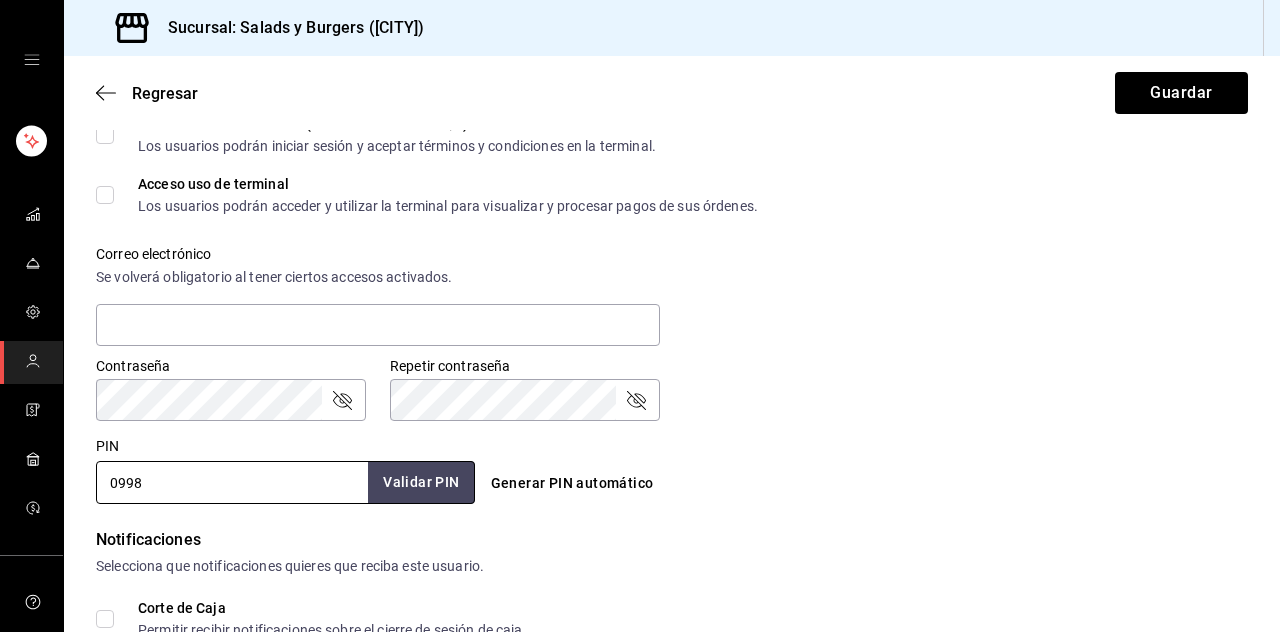 click on "Validar PIN" at bounding box center (421, 482) 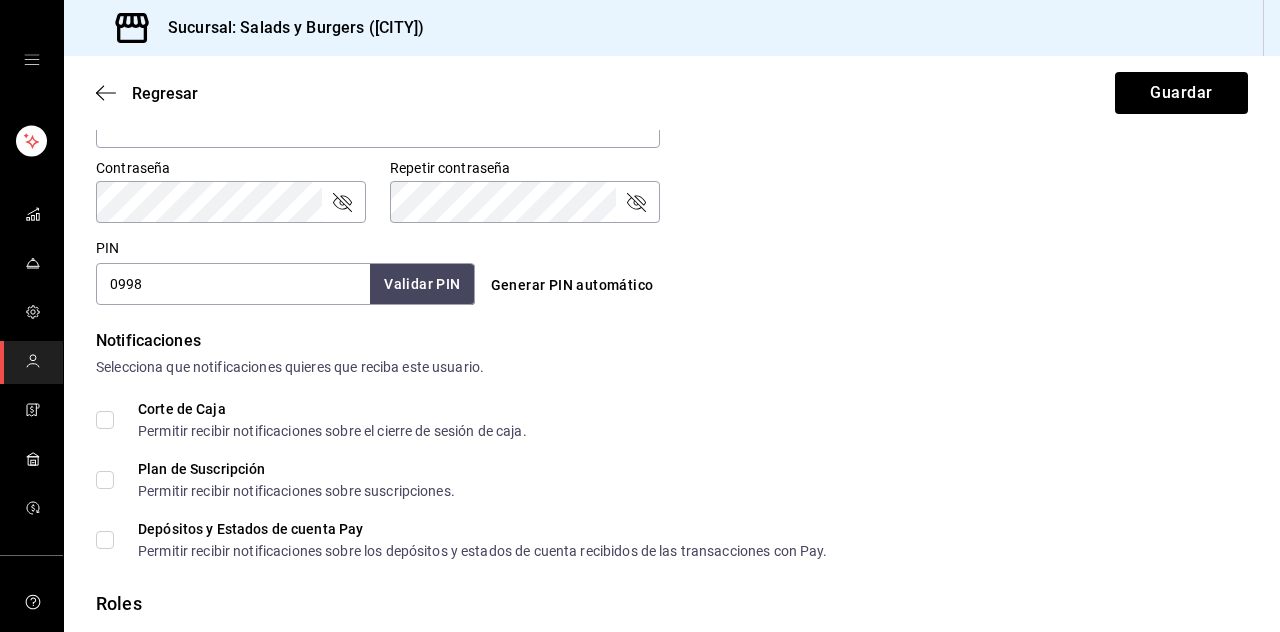 scroll, scrollTop: 870, scrollLeft: 0, axis: vertical 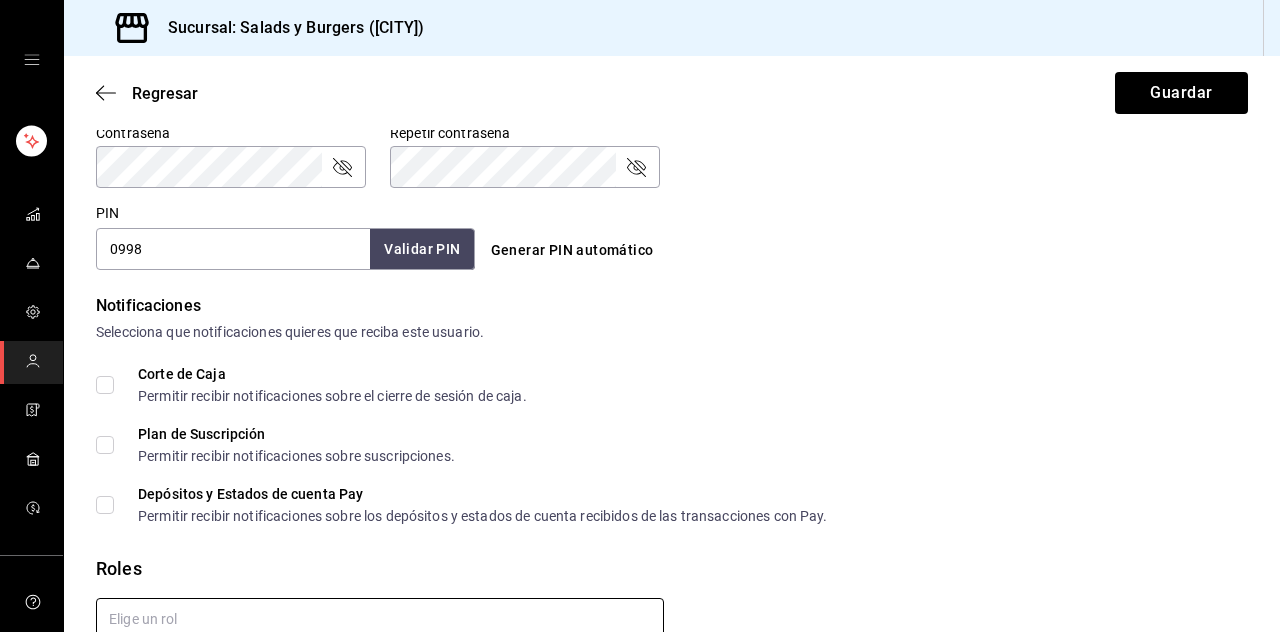click at bounding box center [380, 619] 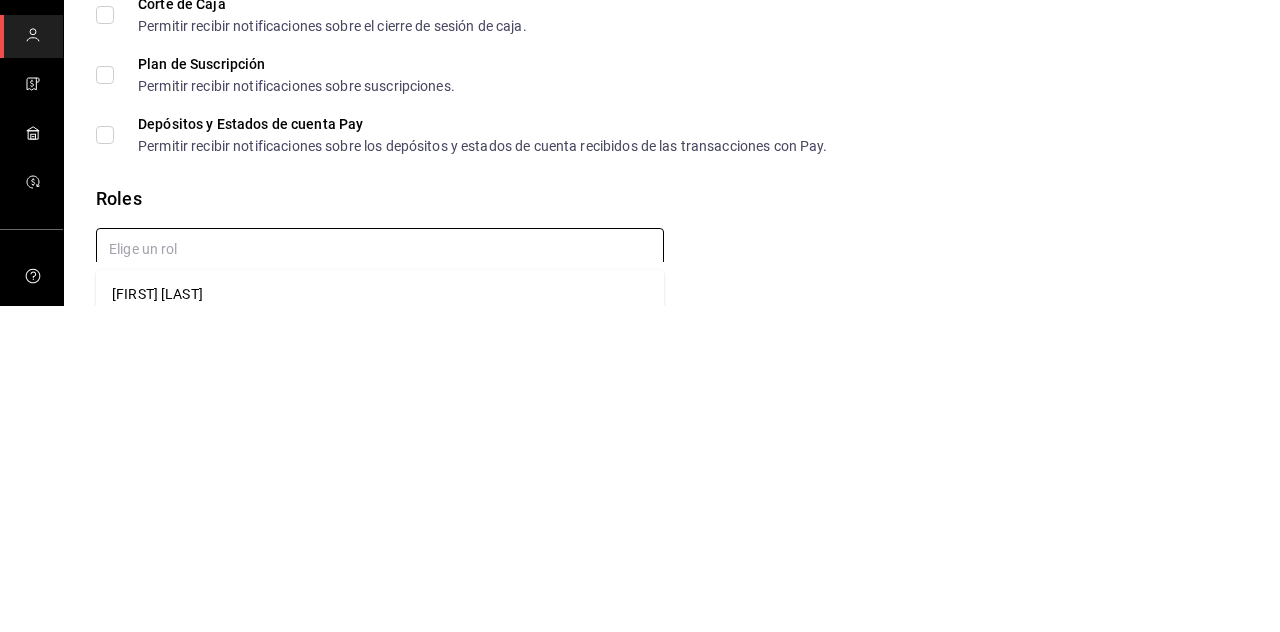 scroll, scrollTop: 96, scrollLeft: 0, axis: vertical 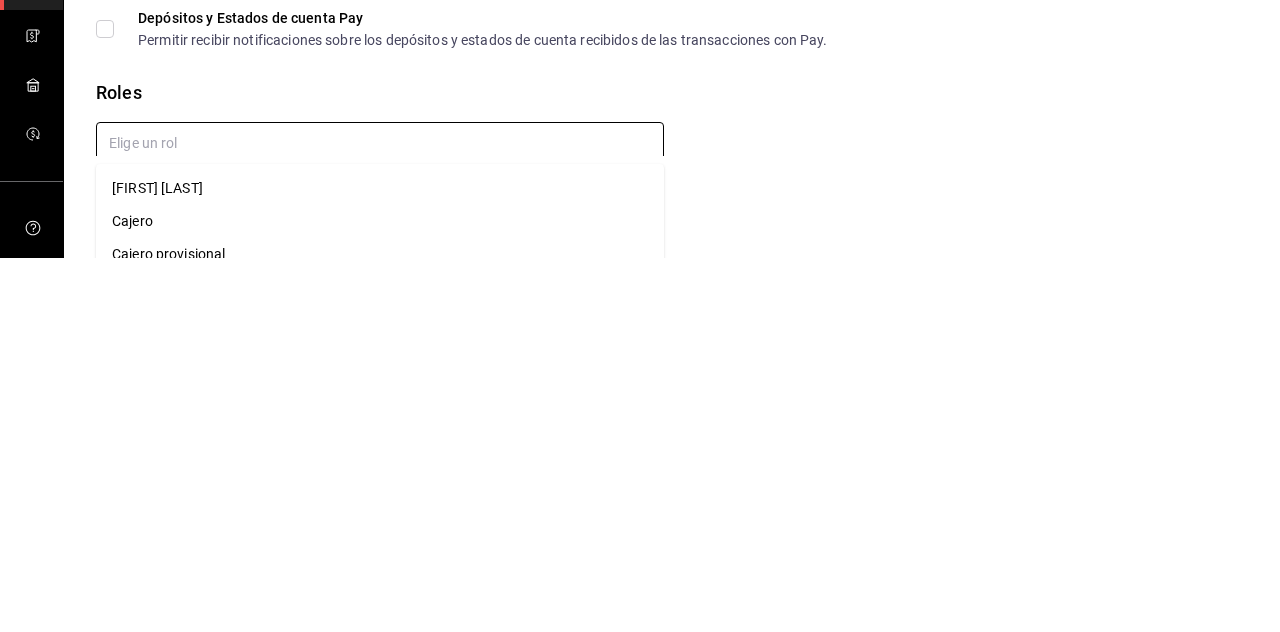 click at bounding box center [380, 517] 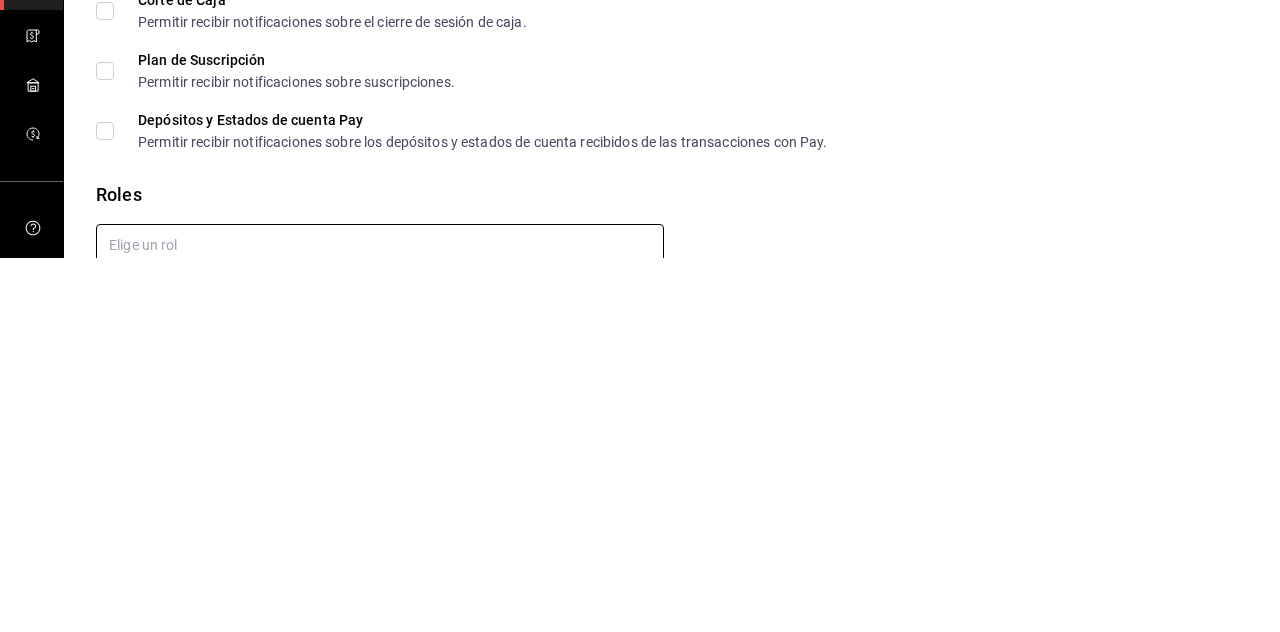 click at bounding box center (380, 619) 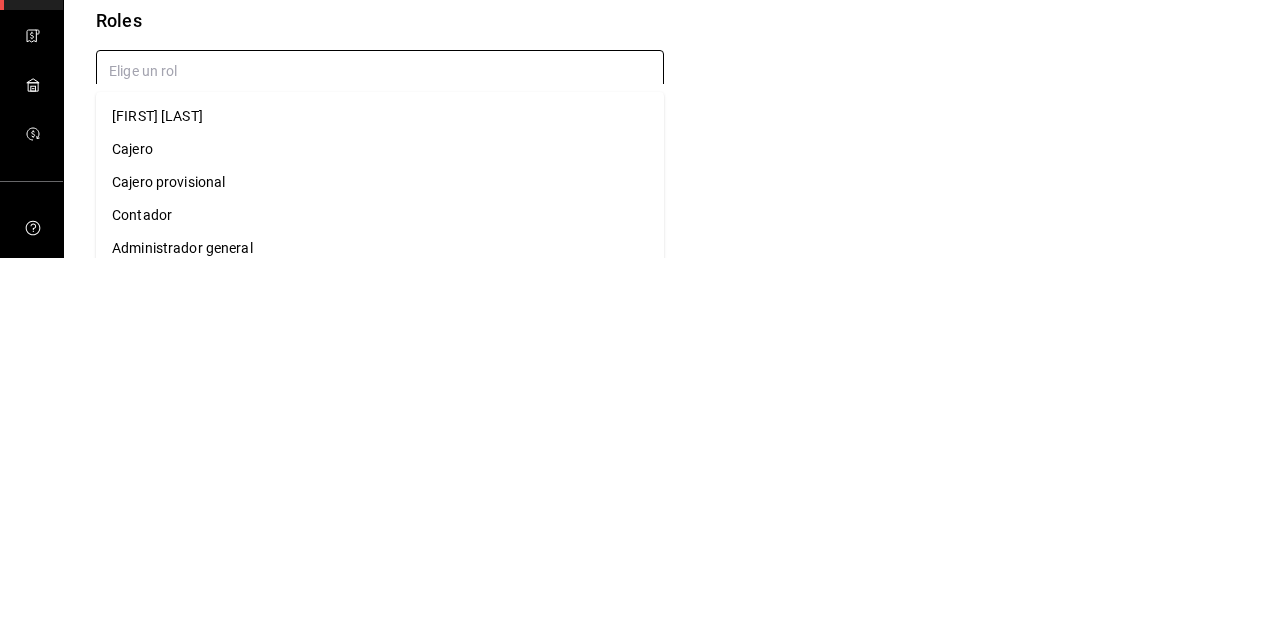 scroll, scrollTop: 175, scrollLeft: 0, axis: vertical 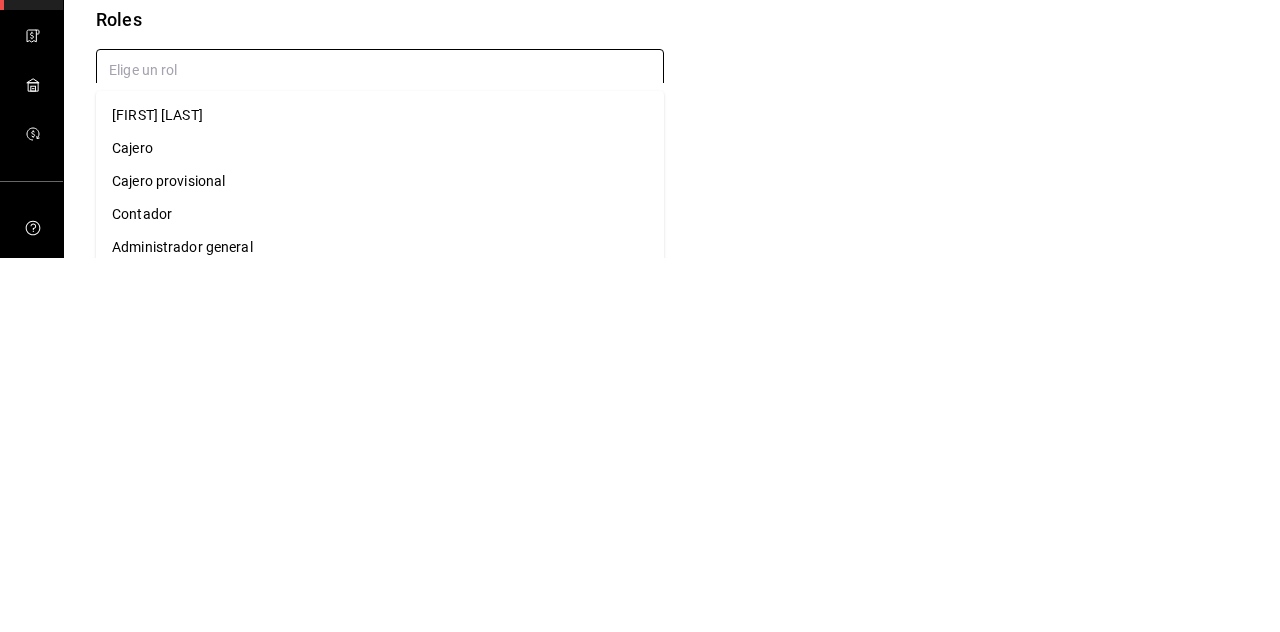 click on "Cajero" at bounding box center (380, 522) 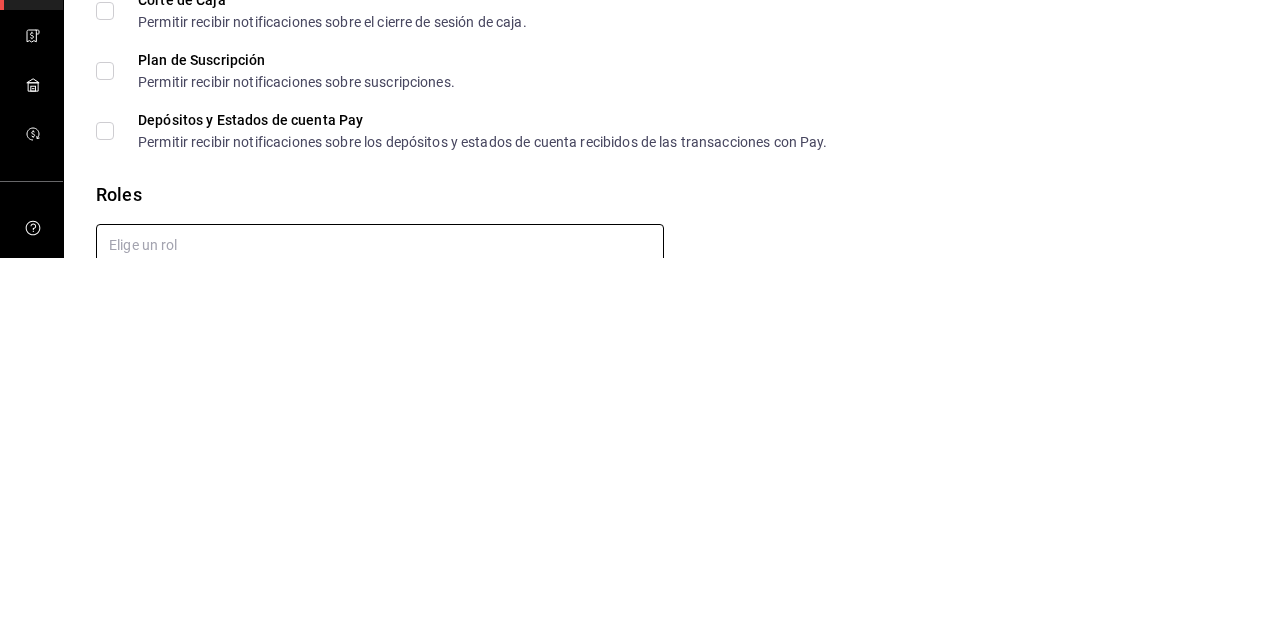 scroll, scrollTop: 96, scrollLeft: 0, axis: vertical 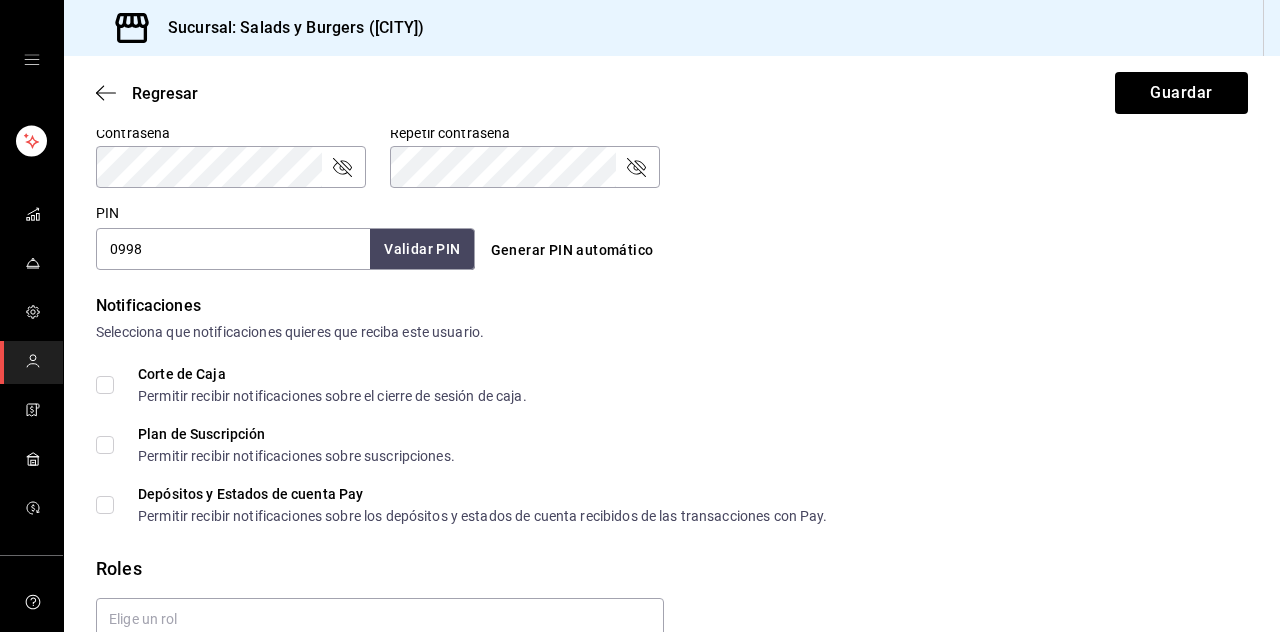 click on "Cajero" at bounding box center [370, 680] 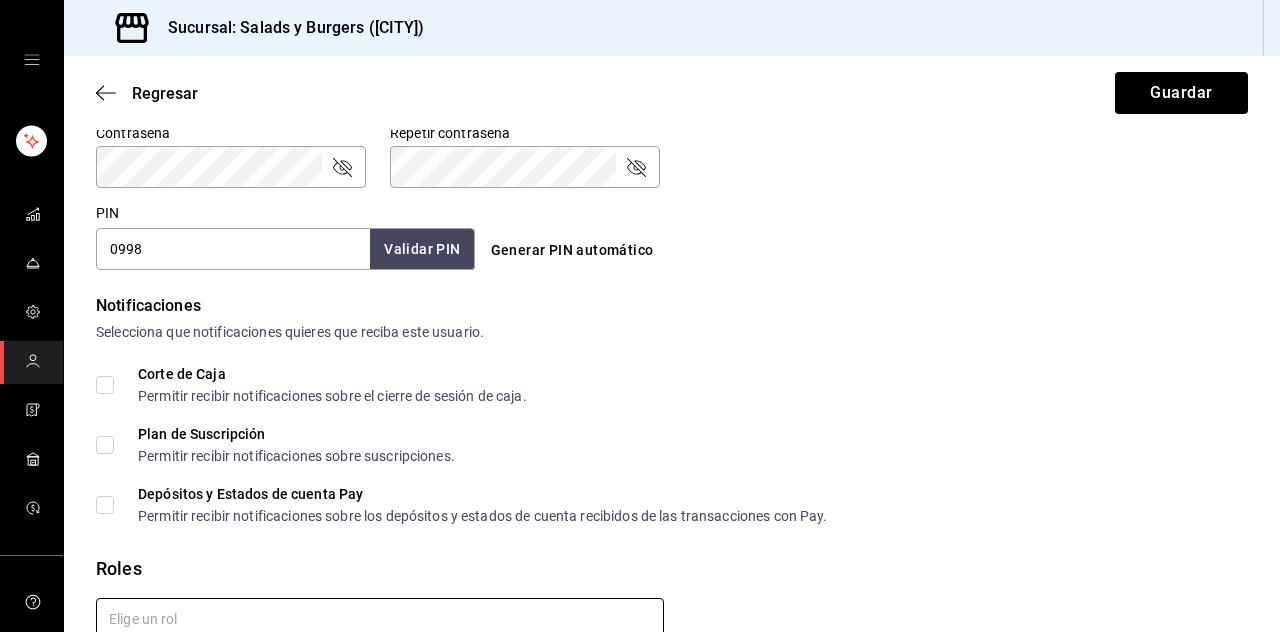 click at bounding box center (380, 619) 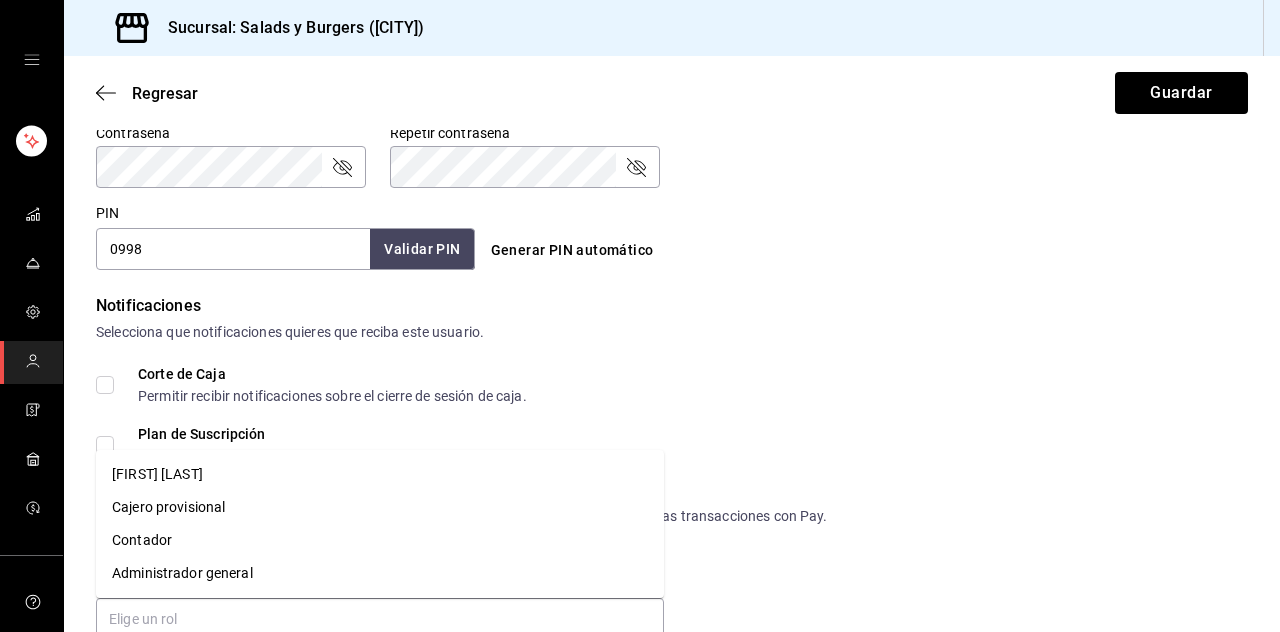 click on "Cajero" at bounding box center (370, 680) 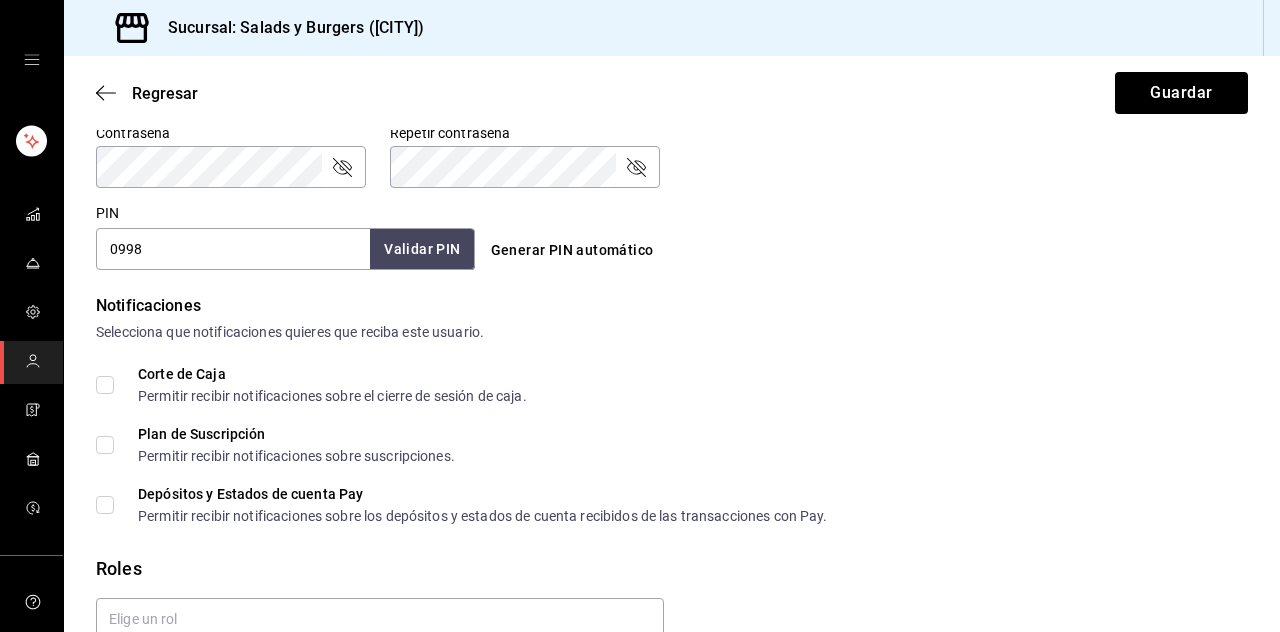 scroll, scrollTop: 935, scrollLeft: 0, axis: vertical 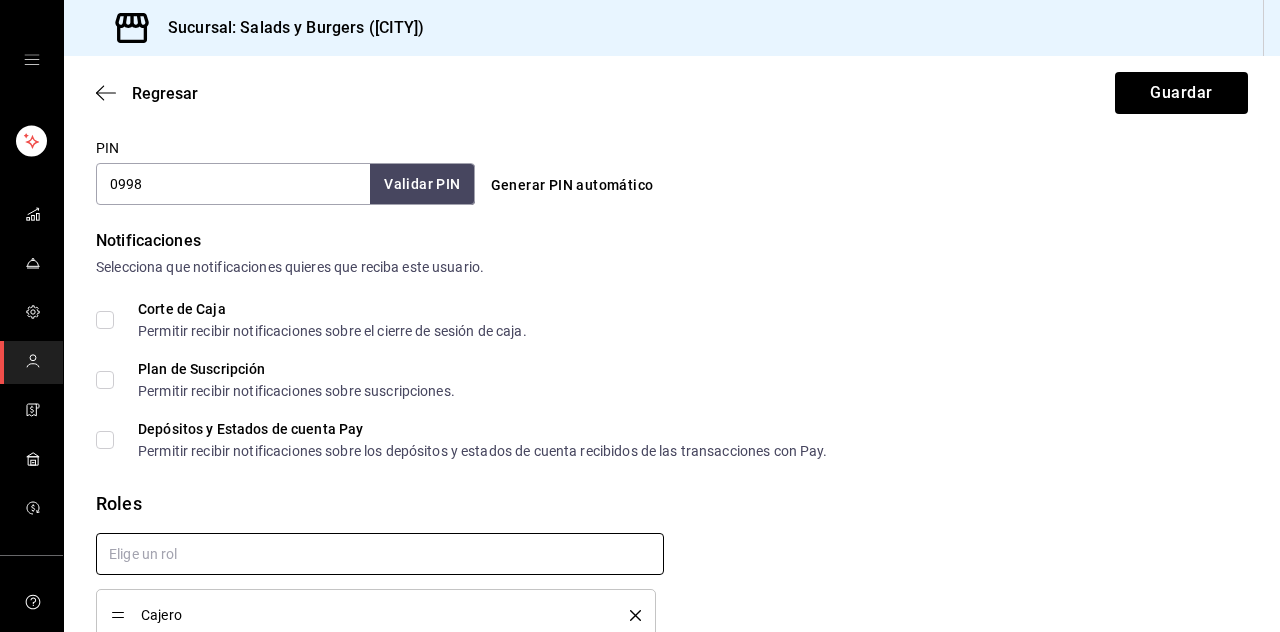 click at bounding box center (380, 554) 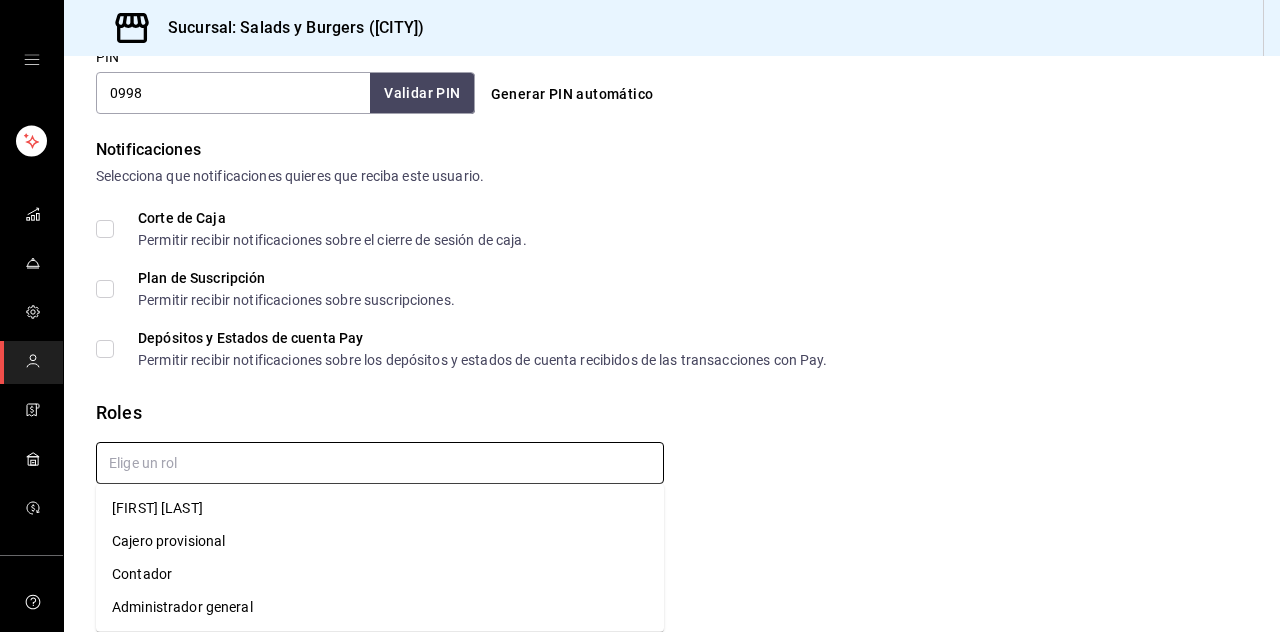 click on "[FIRST] [LAST]" at bounding box center [380, 508] 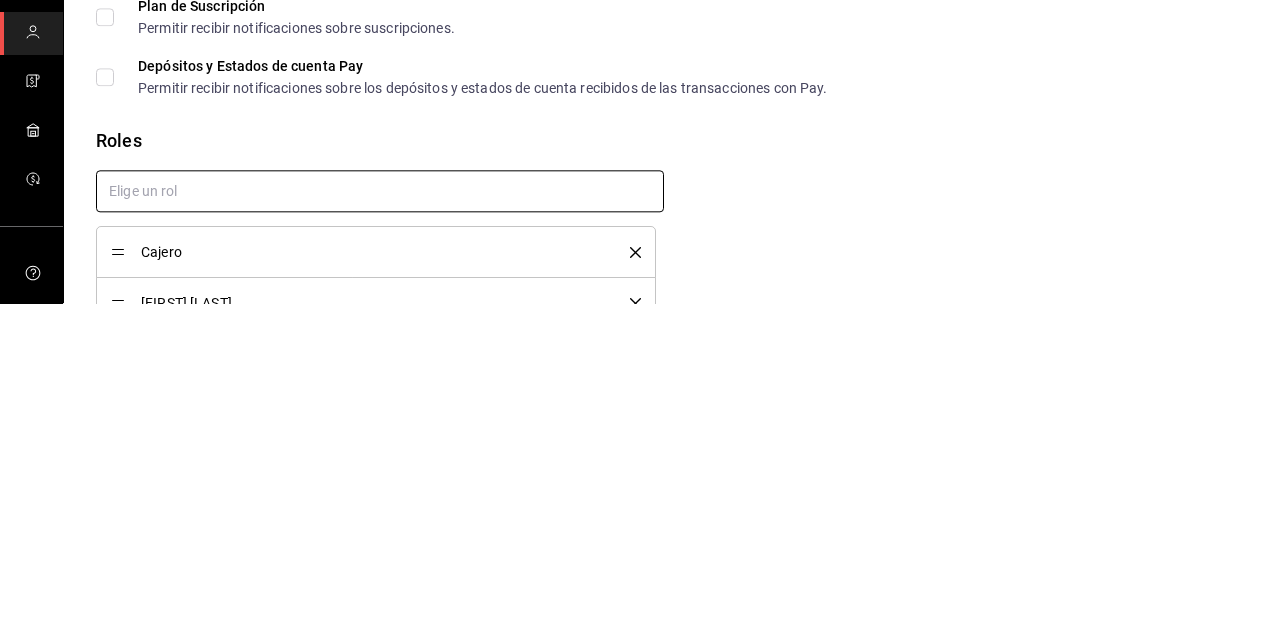 scroll, scrollTop: 986, scrollLeft: 0, axis: vertical 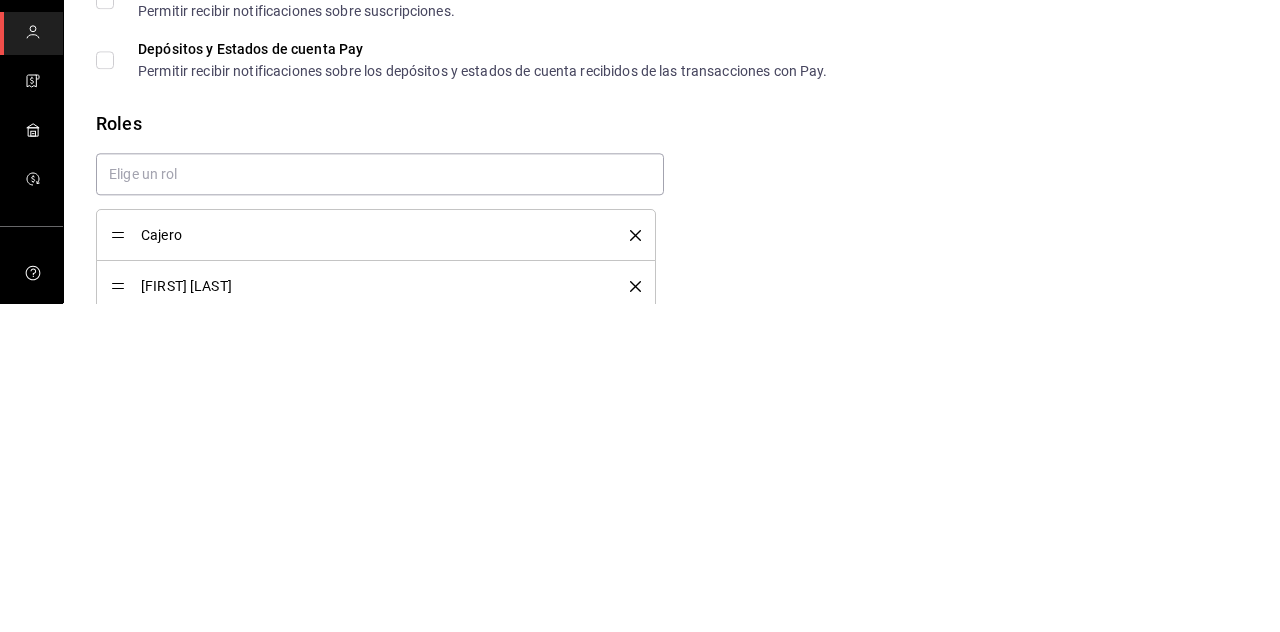 click on "[FIRST] [LAST]" at bounding box center [376, 615] 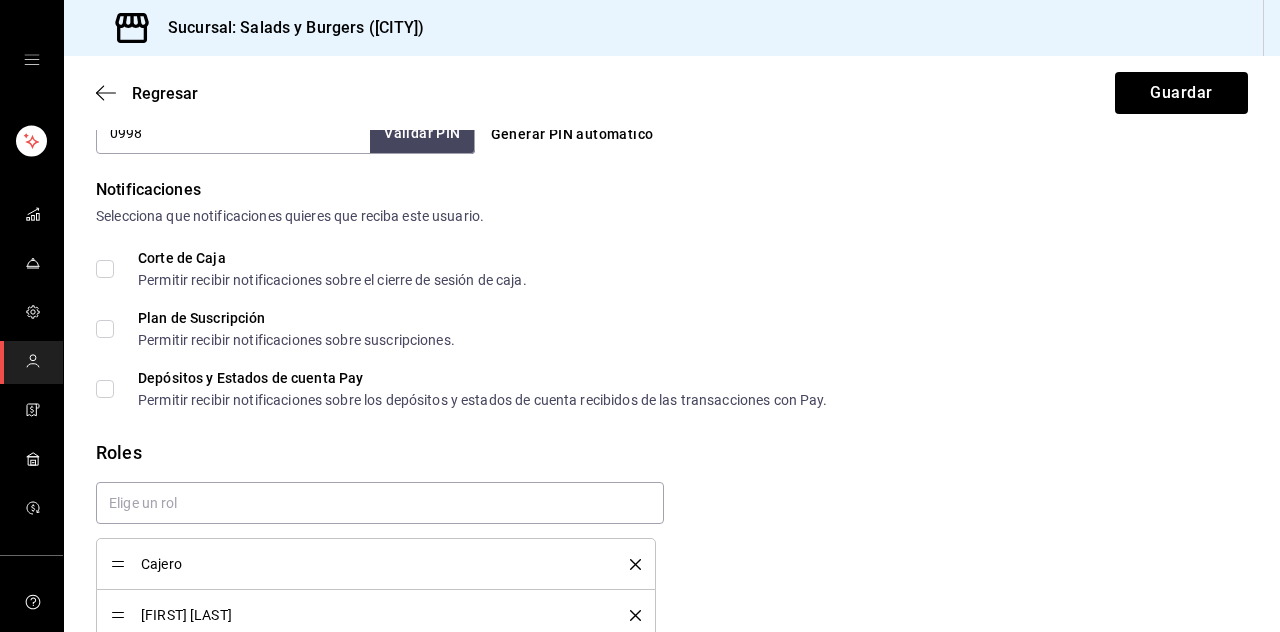 click 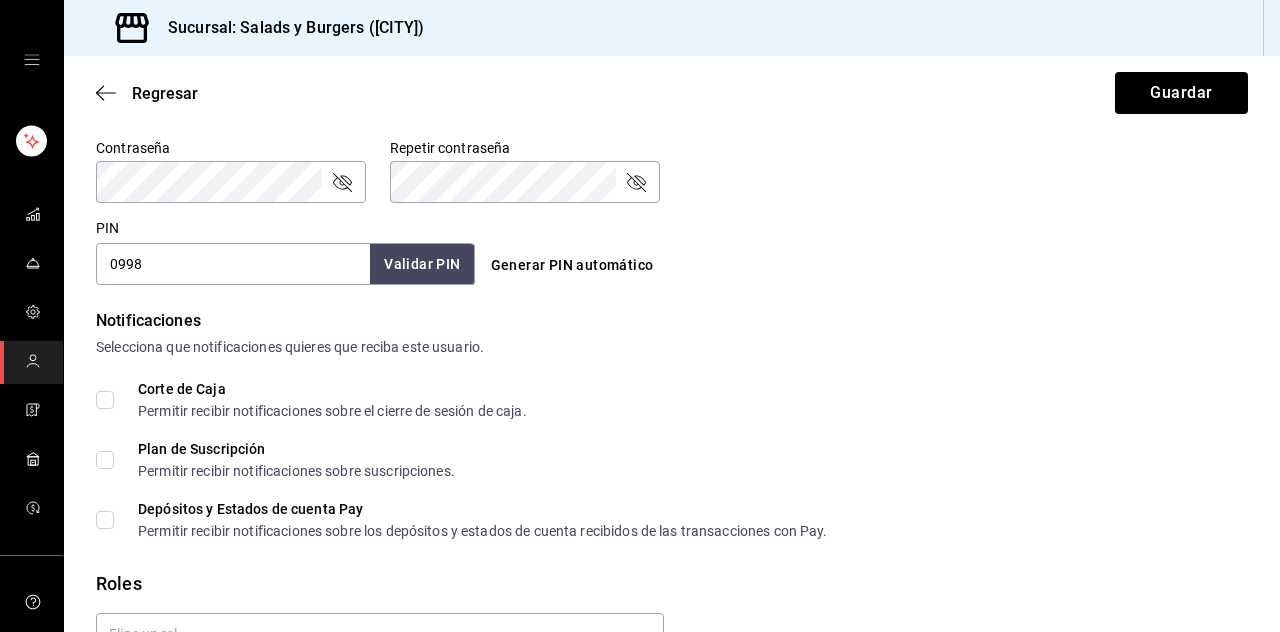 scroll, scrollTop: 0, scrollLeft: 0, axis: both 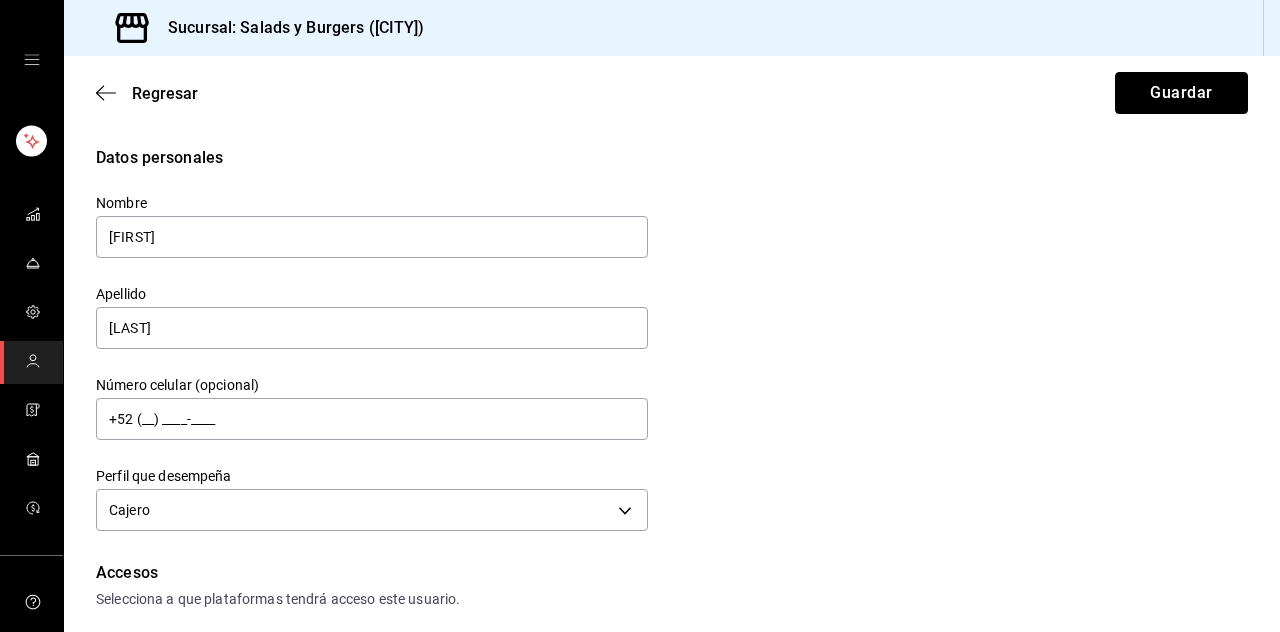 click on "Guardar" at bounding box center (1181, 93) 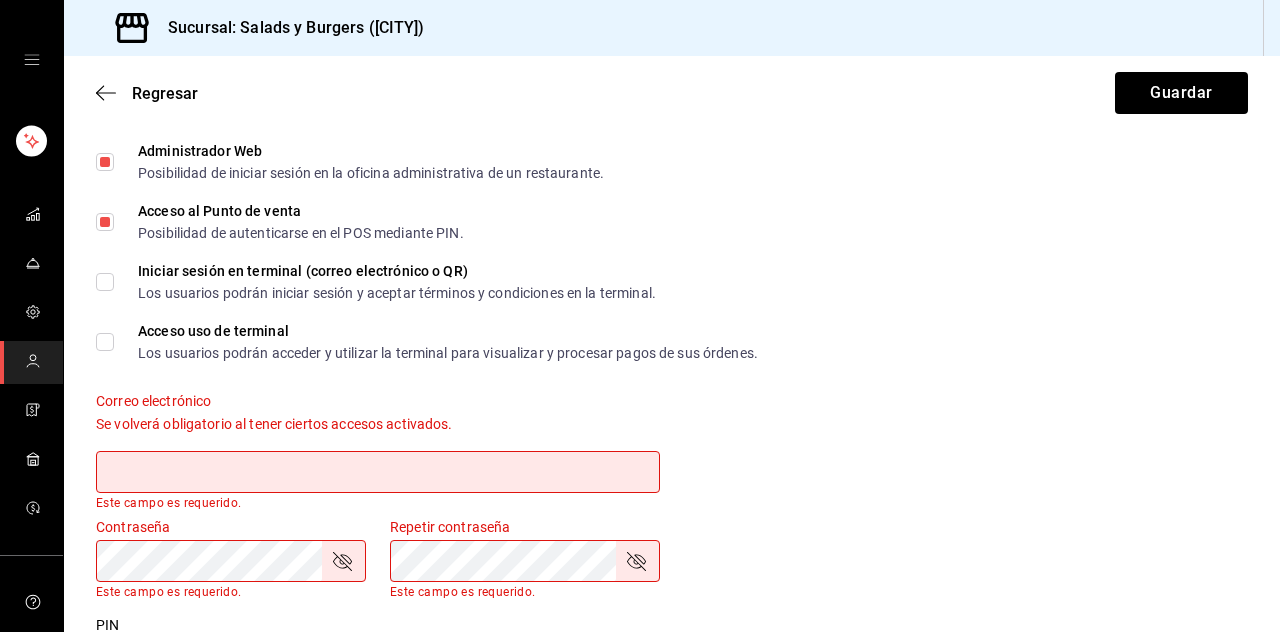 scroll, scrollTop: 967, scrollLeft: 0, axis: vertical 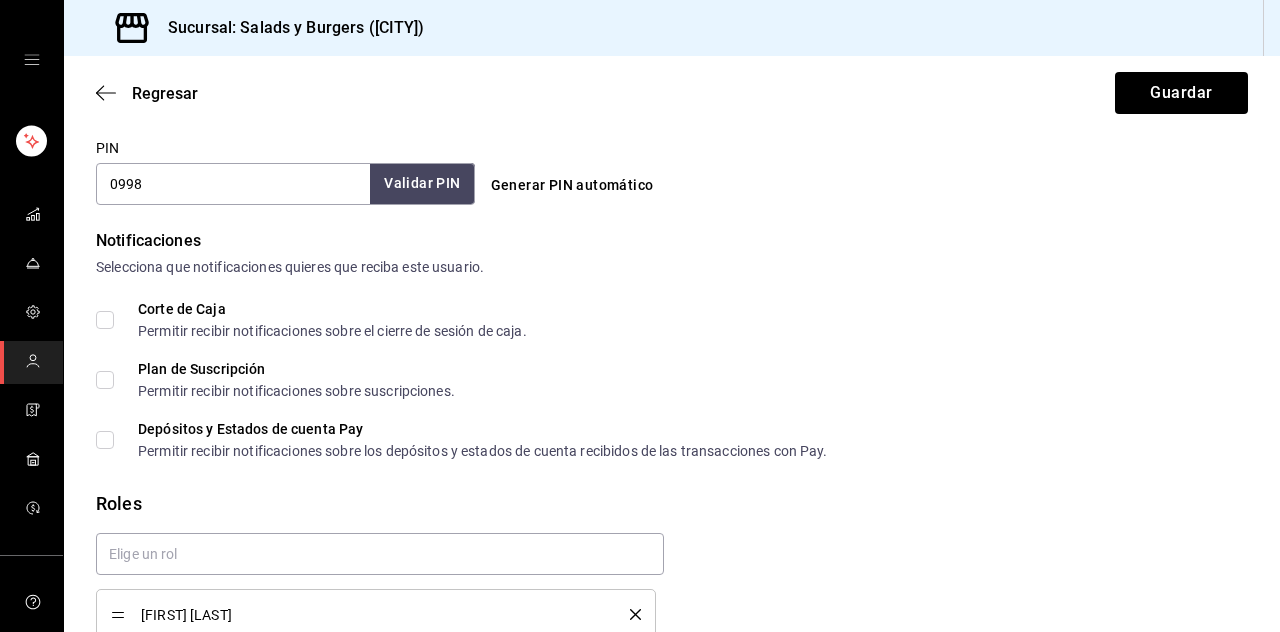 click on "[FIRST] [LAST]" at bounding box center (370, 615) 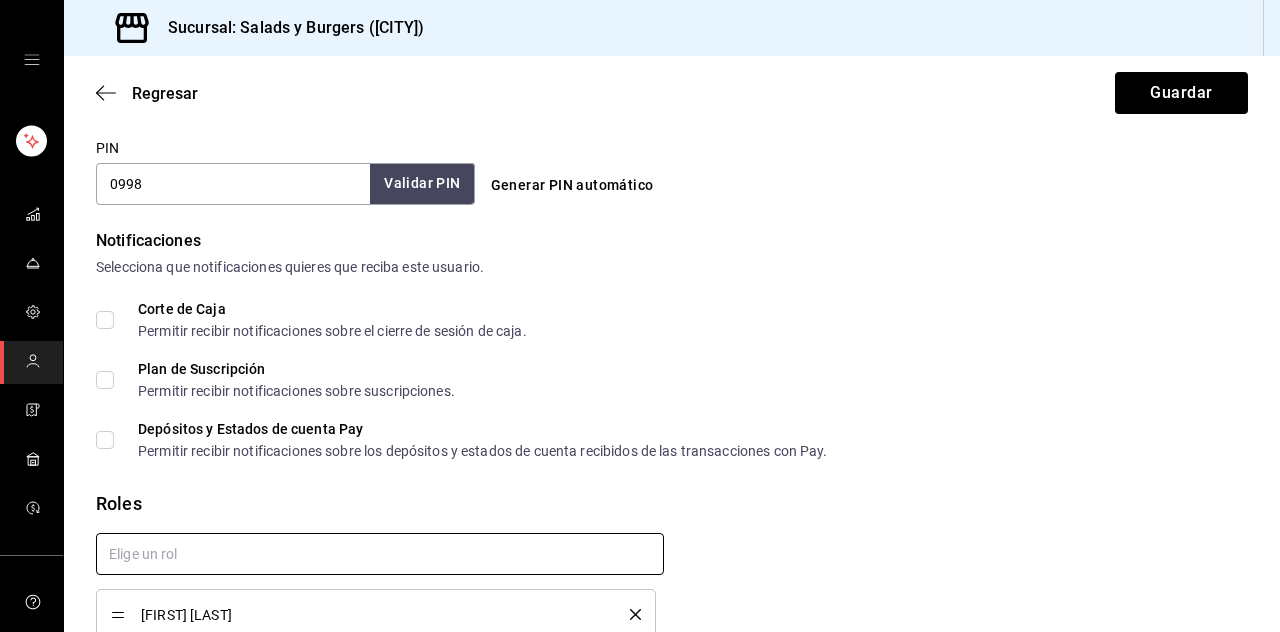 click at bounding box center (380, 554) 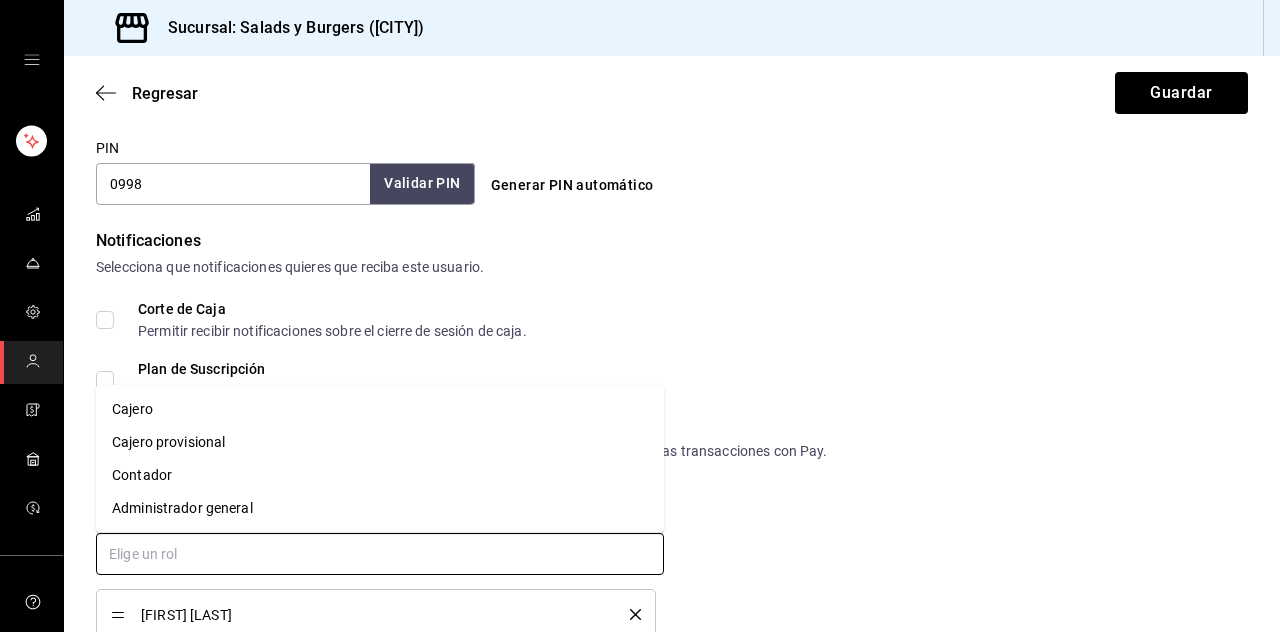 scroll, scrollTop: 74, scrollLeft: 0, axis: vertical 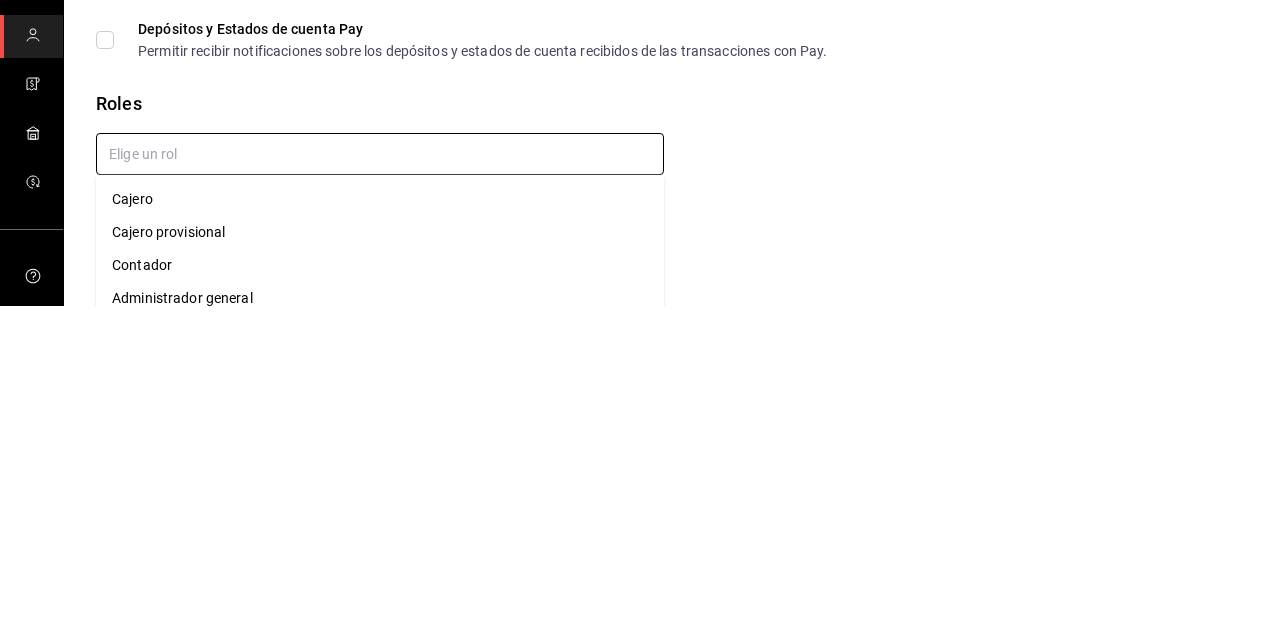 click on "Cajero" at bounding box center (380, 525) 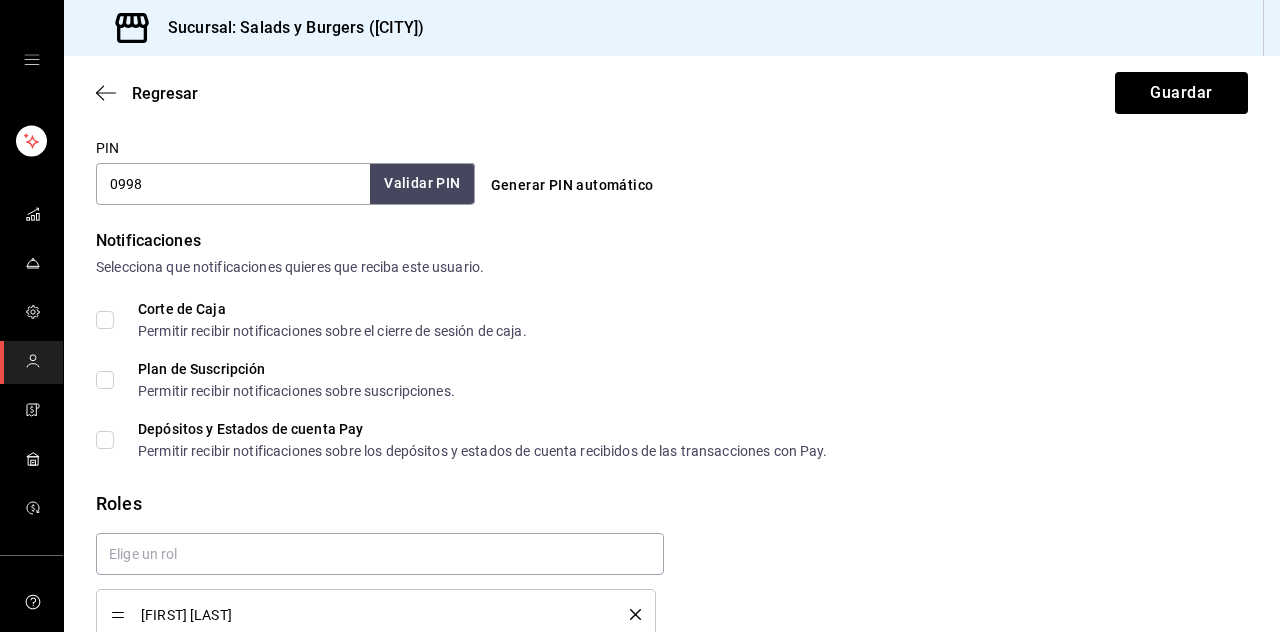 click 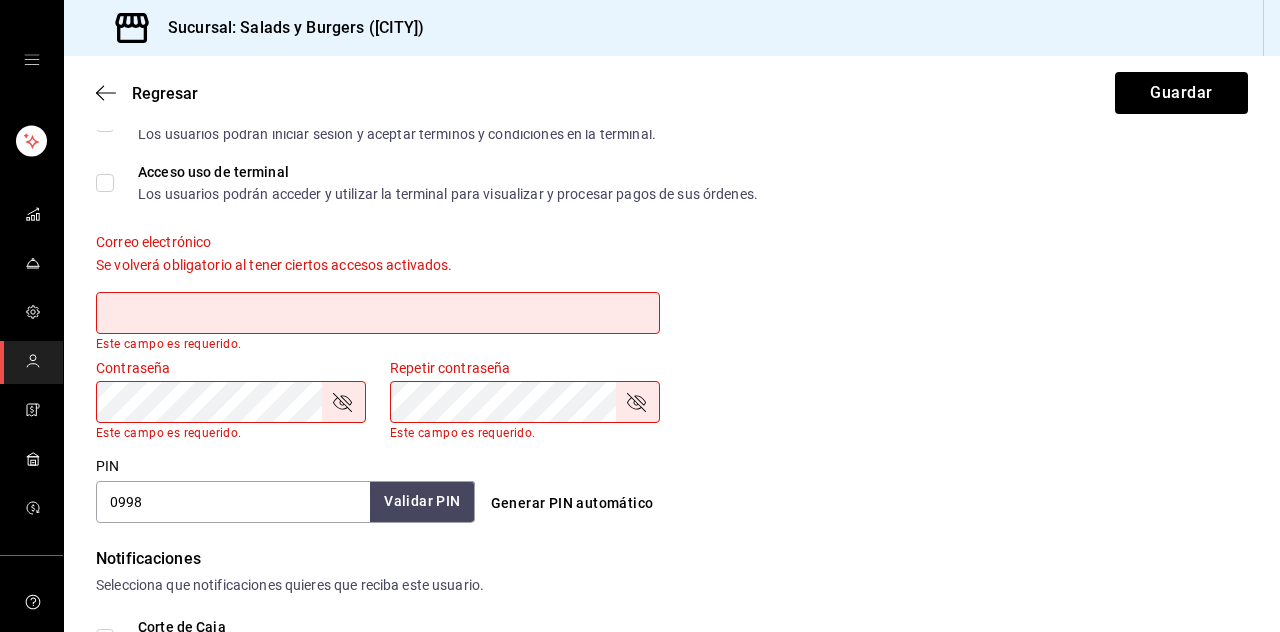 scroll, scrollTop: 0, scrollLeft: 0, axis: both 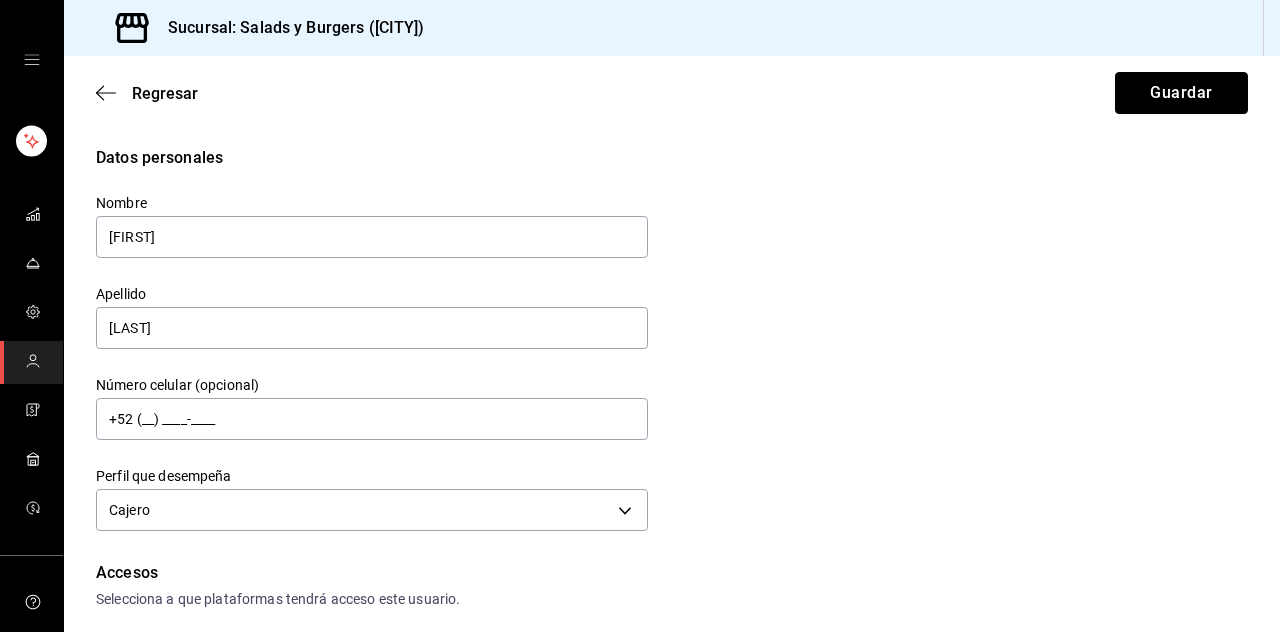 click on "Guardar" at bounding box center (1181, 93) 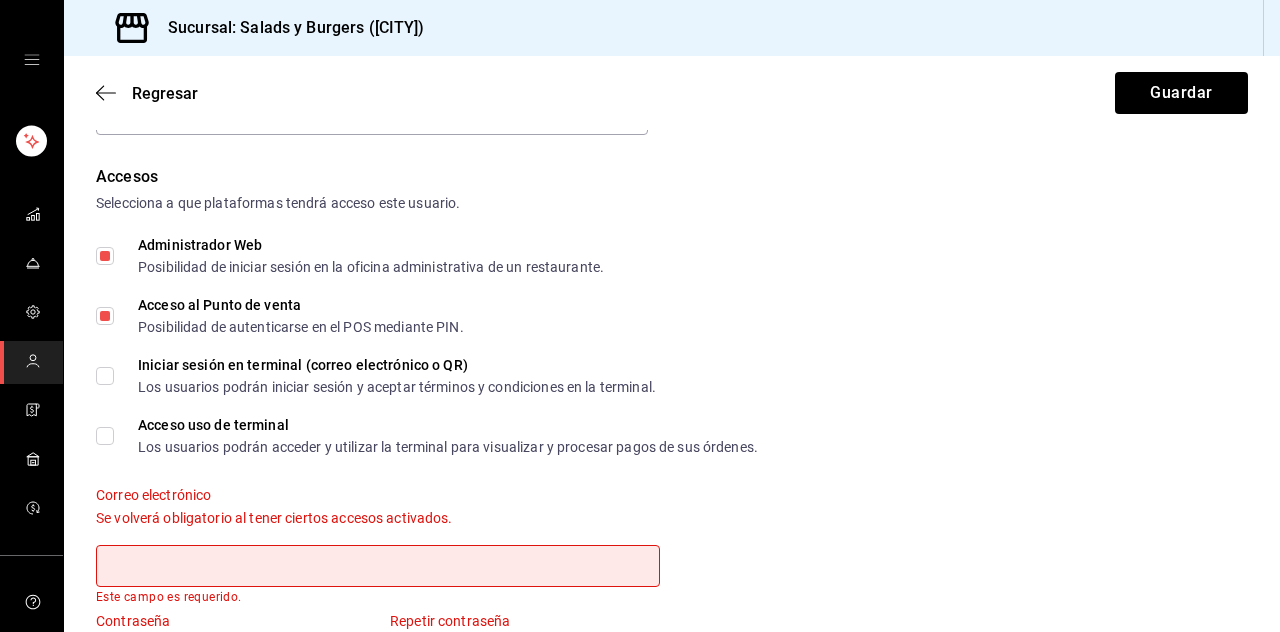 scroll, scrollTop: 395, scrollLeft: 0, axis: vertical 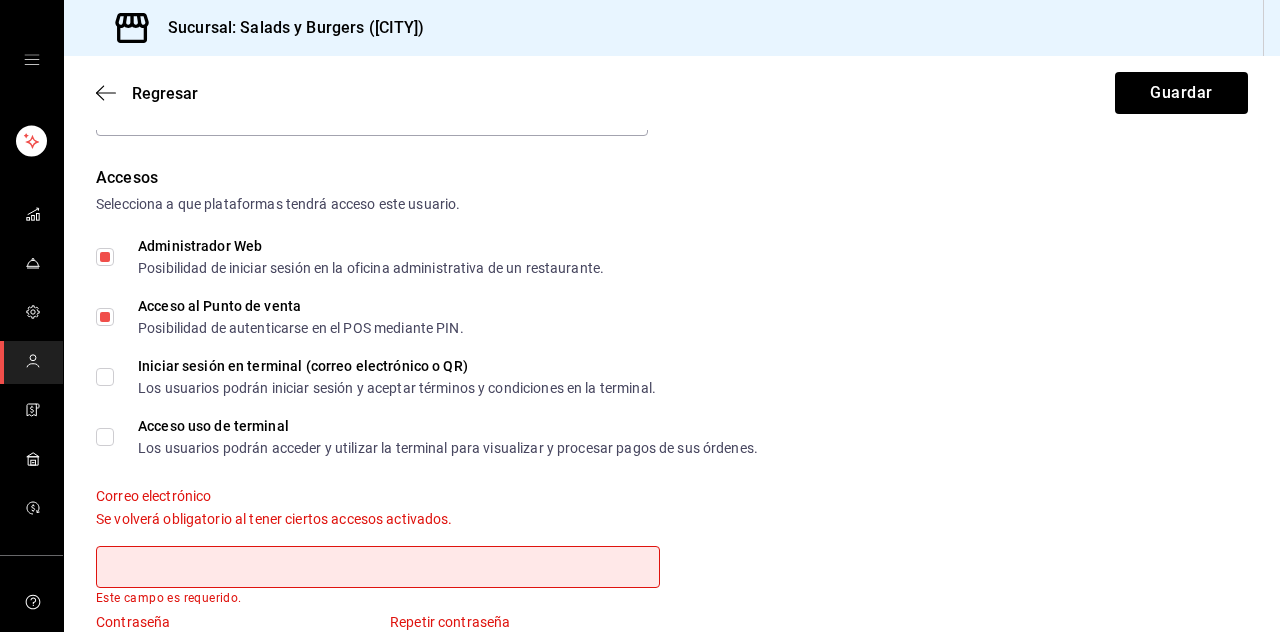 click on "Administrador Web Posibilidad de iniciar sesión en la oficina administrativa de un restaurante." at bounding box center [105, 257] 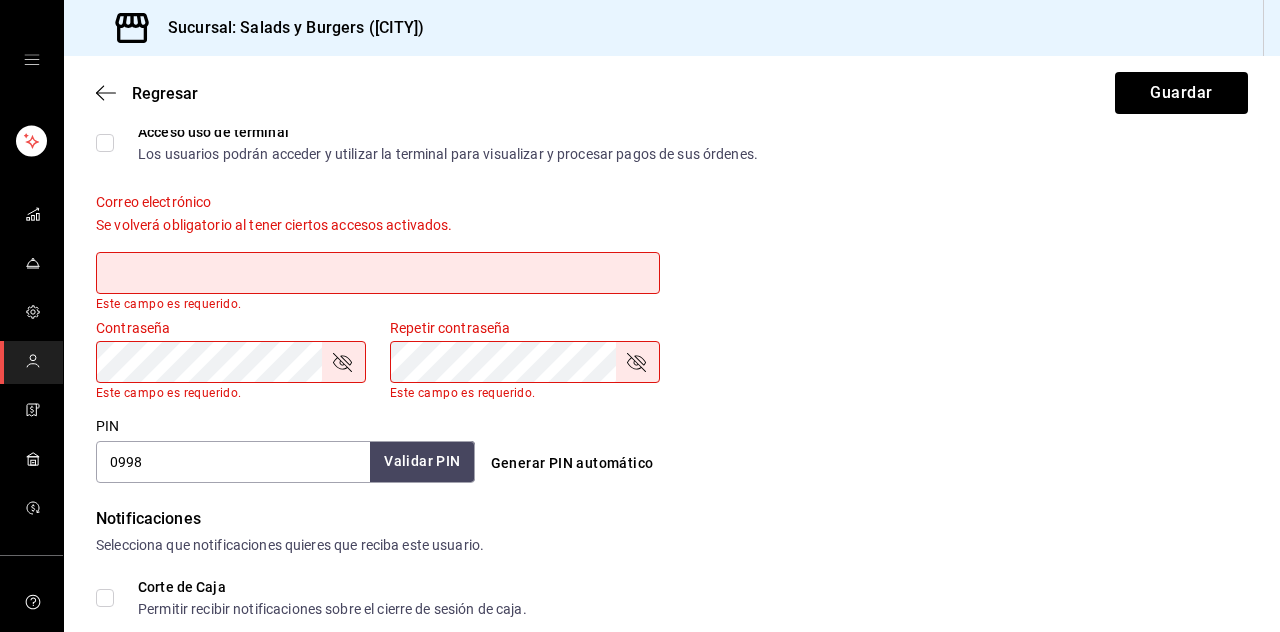 scroll, scrollTop: 688, scrollLeft: 0, axis: vertical 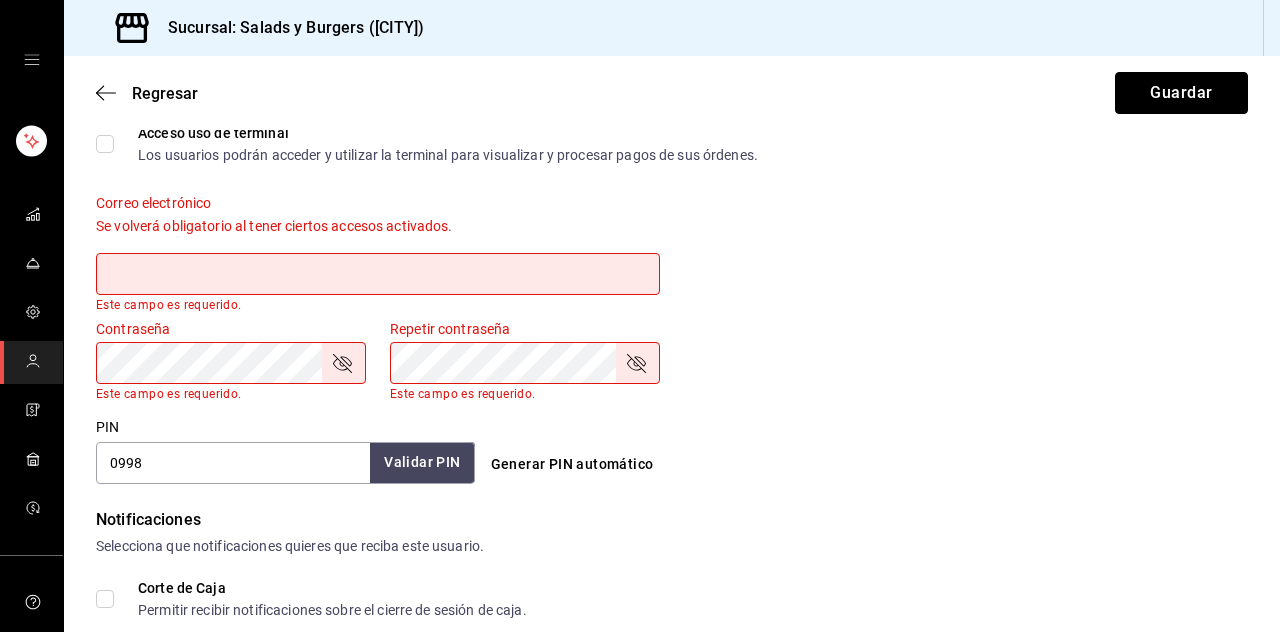 click on "Guardar" at bounding box center (1181, 93) 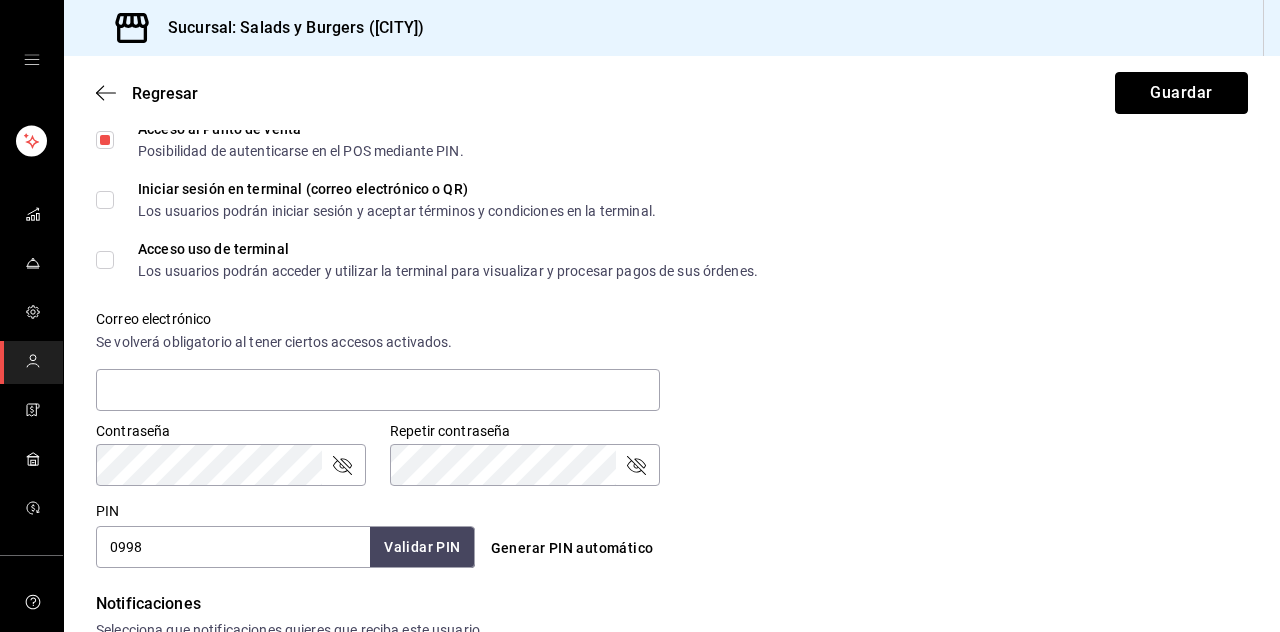 scroll, scrollTop: 570, scrollLeft: 0, axis: vertical 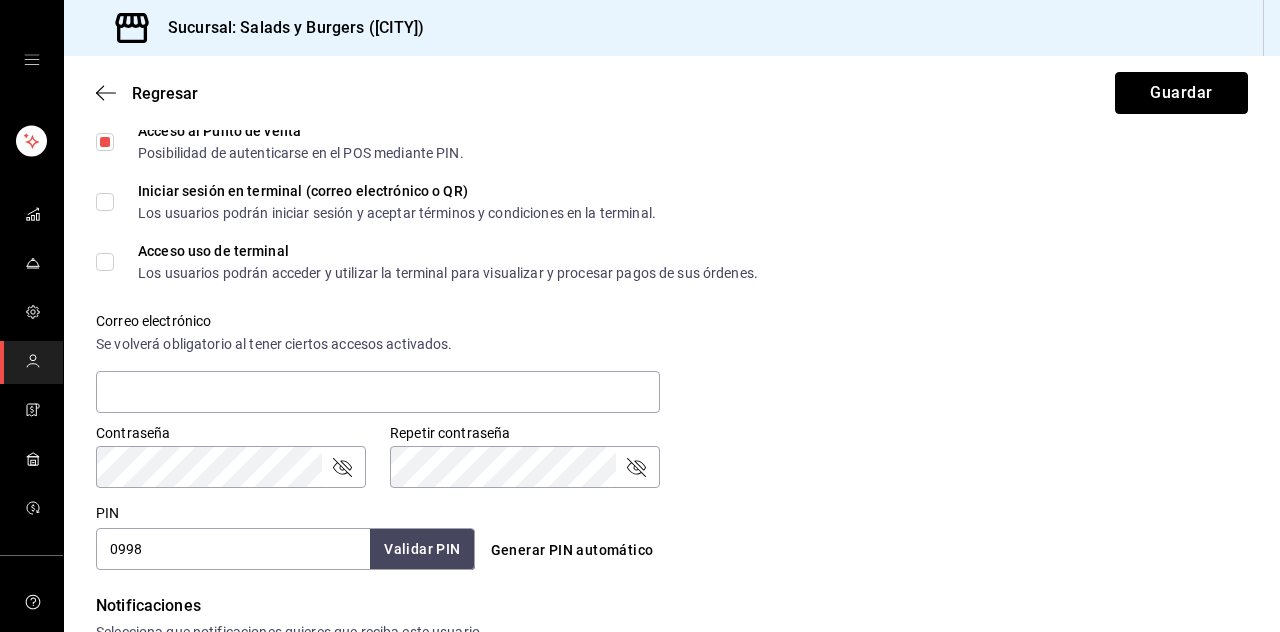 click on "Guardar" at bounding box center [1181, 93] 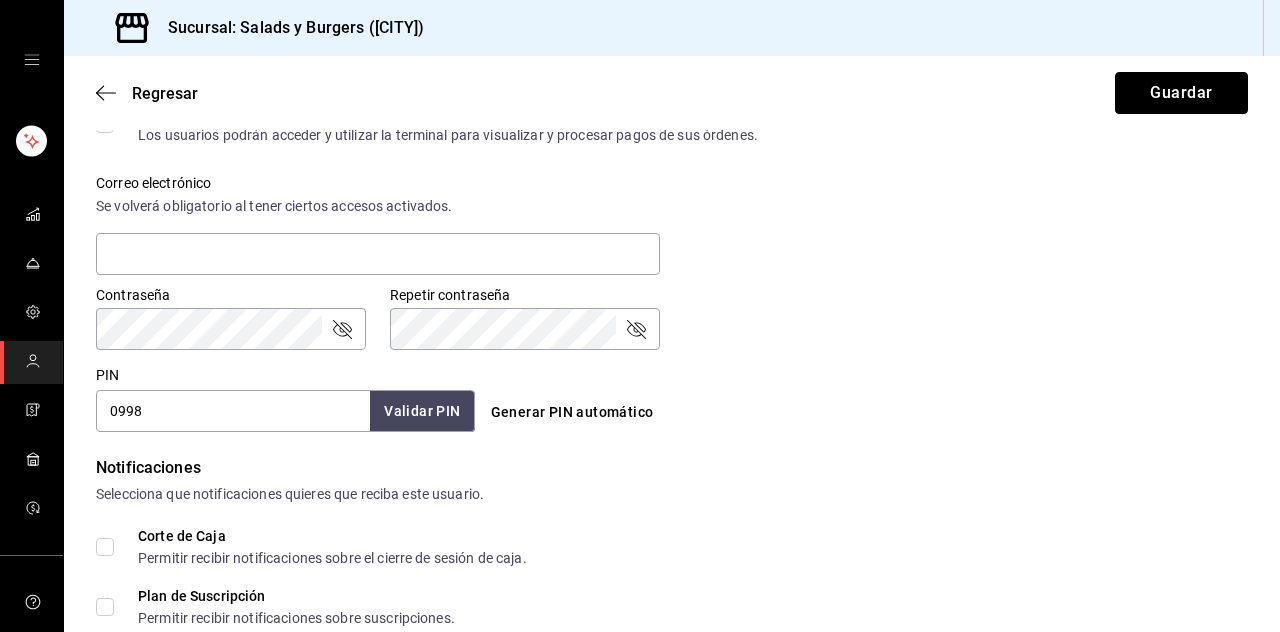 scroll, scrollTop: 935, scrollLeft: 0, axis: vertical 